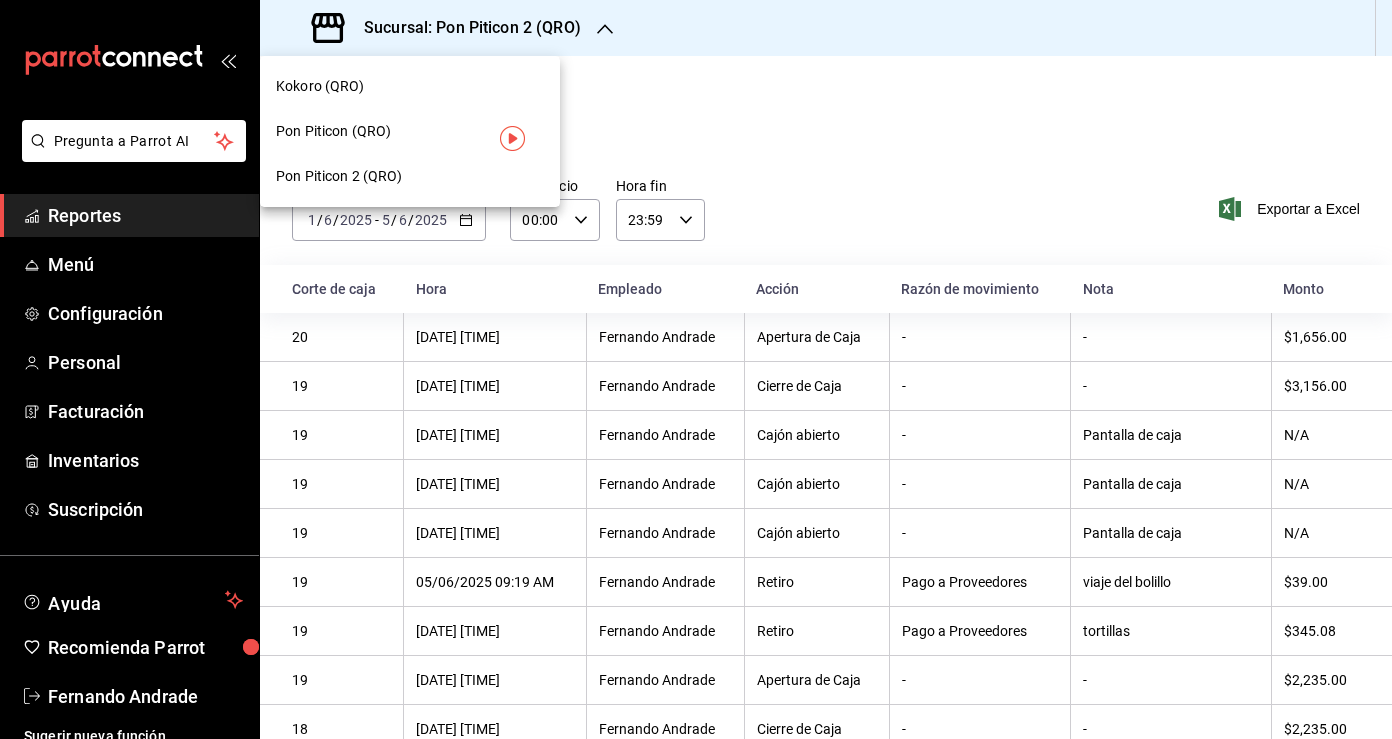 scroll, scrollTop: 0, scrollLeft: 0, axis: both 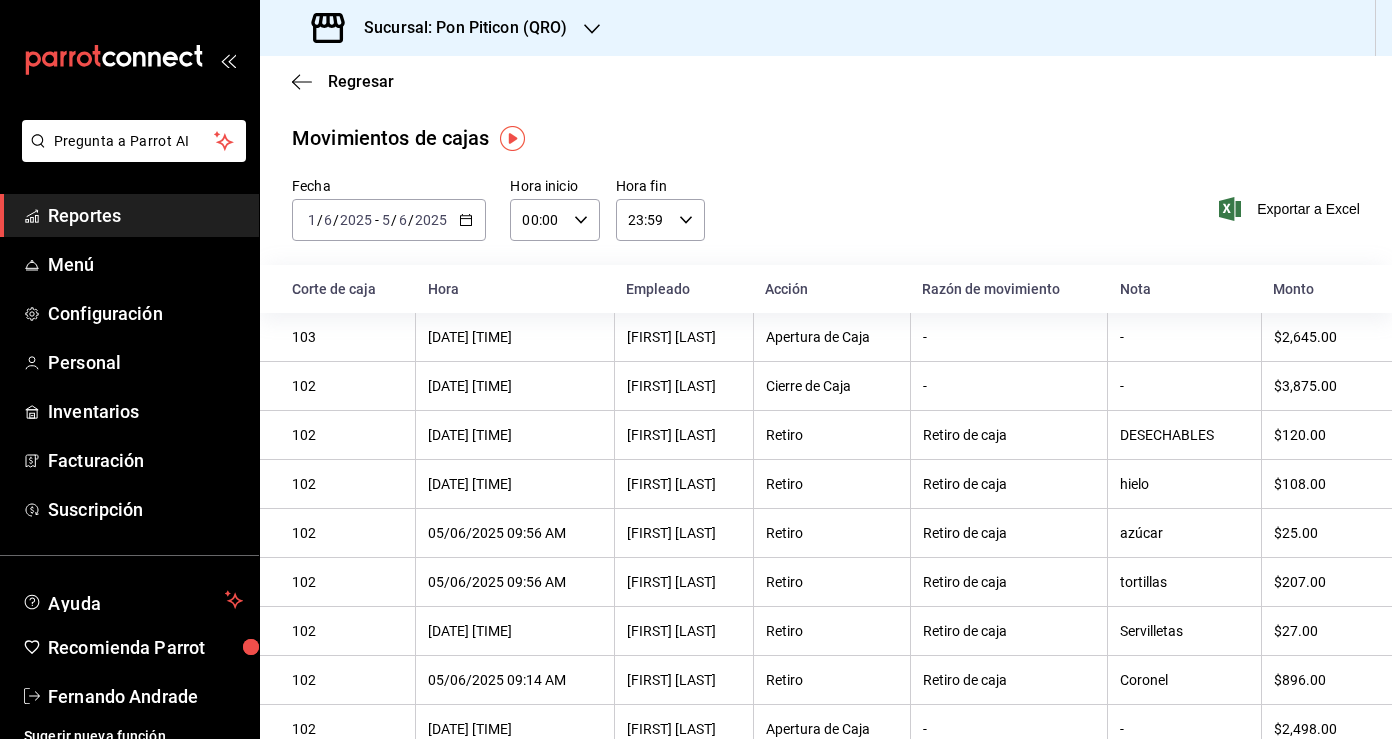 click 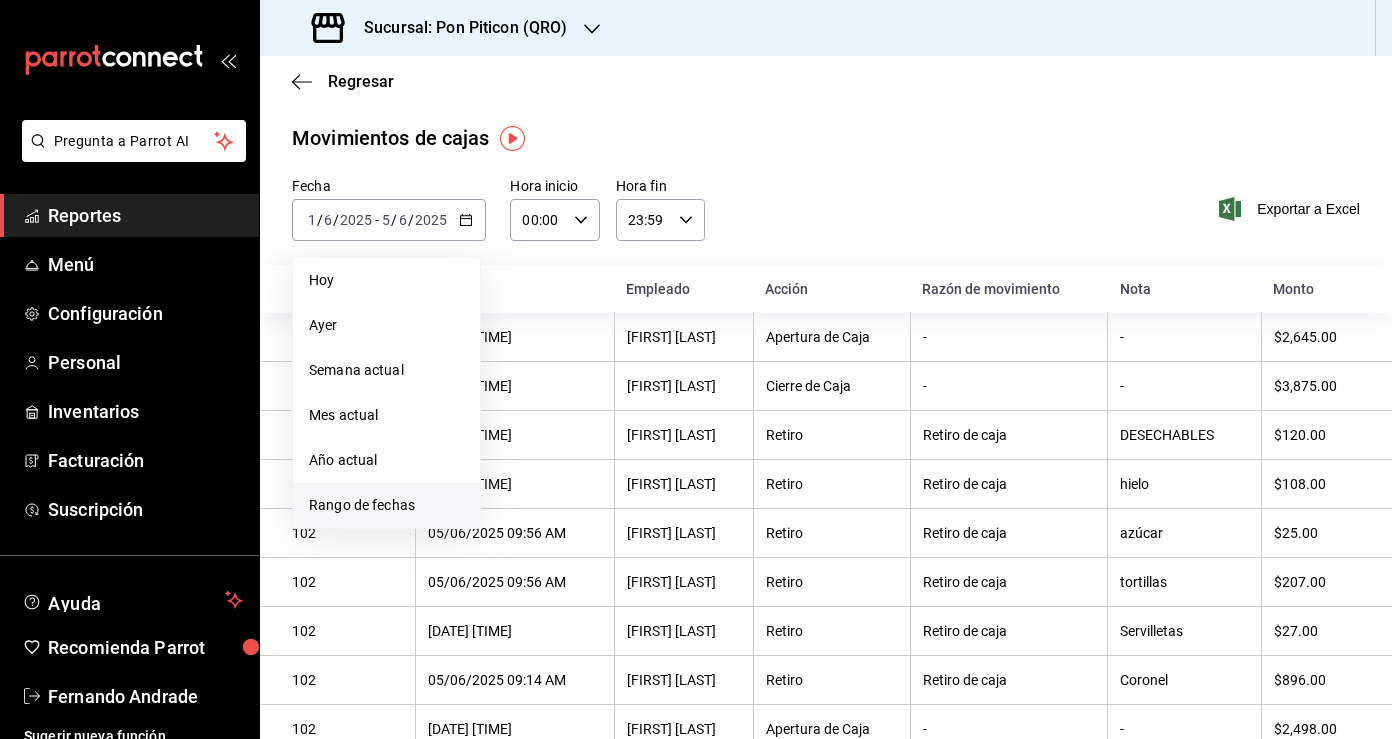 click on "Rango de fechas" at bounding box center (386, 505) 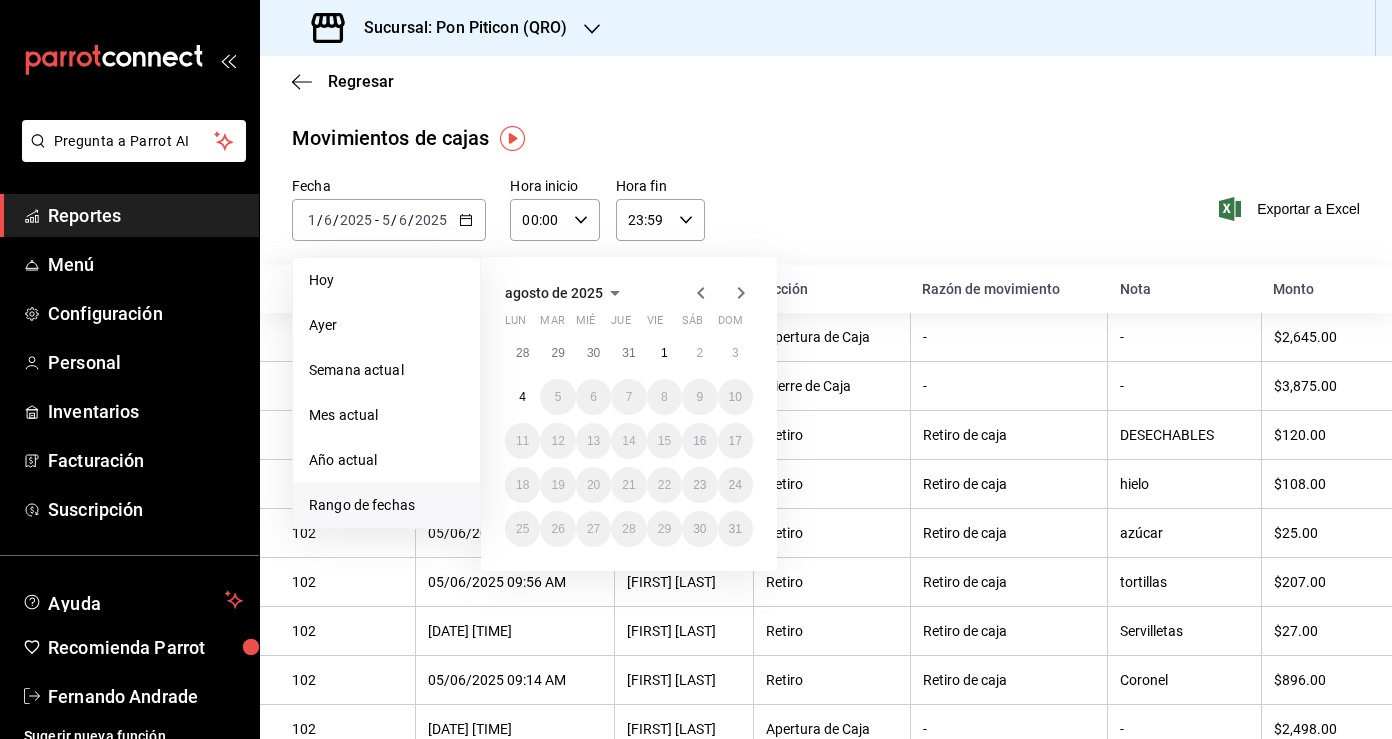click 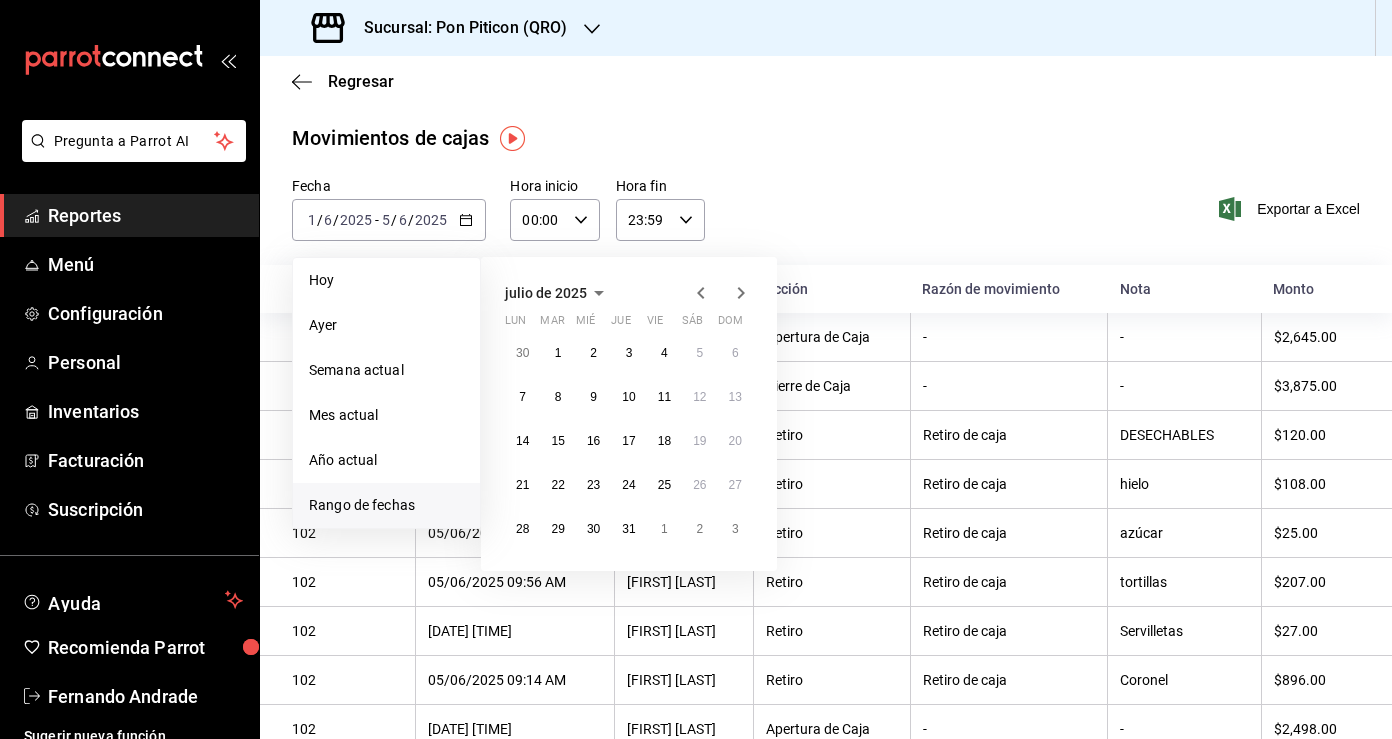 click on "Corte de caja  #[NUMBER]
[DATE] [TIME] [FIRST] [LAST] Apertura de Caja - - [PRICE]
[DATE] [TIME] [FIRST] [LAST] Cierre de Caja - - [PRICE]
[DATE] [TIME] [FIRST] [LAST] Retiro Retiro de caja DESECHABLES [PRICE]
[DATE] [TIME] [FIRST] [LAST] Retiro Retiro de caja hielo [PRICE]
[DATE] [TIME] [FIRST] [LAST] Retiro Retiro de caja azúcar [PRICE]
[DATE] [TIME] [FIRST] [LAST] Retiro Retiro de caja tortillas [PRICE]
[DATE] [TIME] [FIRST] [LAST] Retiro Retiro de caja Servilletas [PRICE]
[DATE] [TIME] [FIRST] [LAST] Retiro Coronel -" at bounding box center (826, 883) 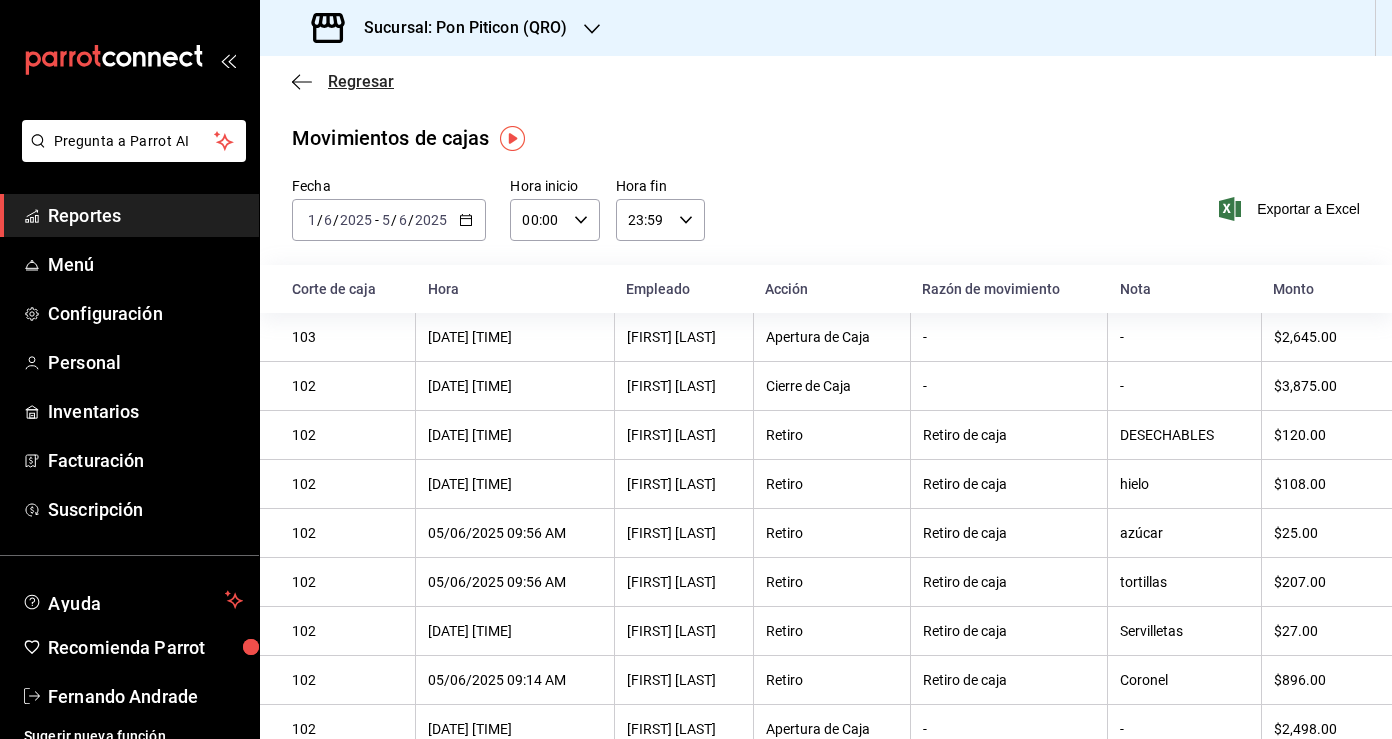 click 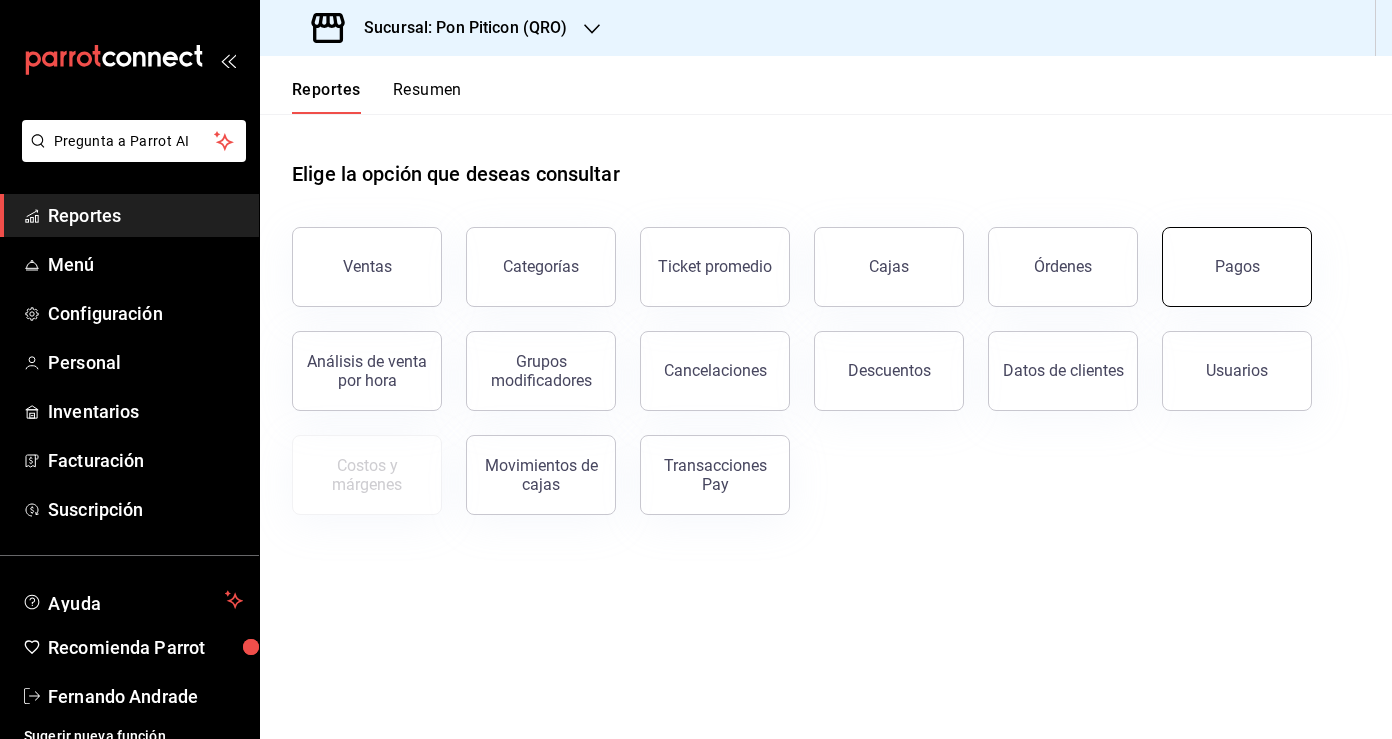 click on "Pagos" at bounding box center (1237, 267) 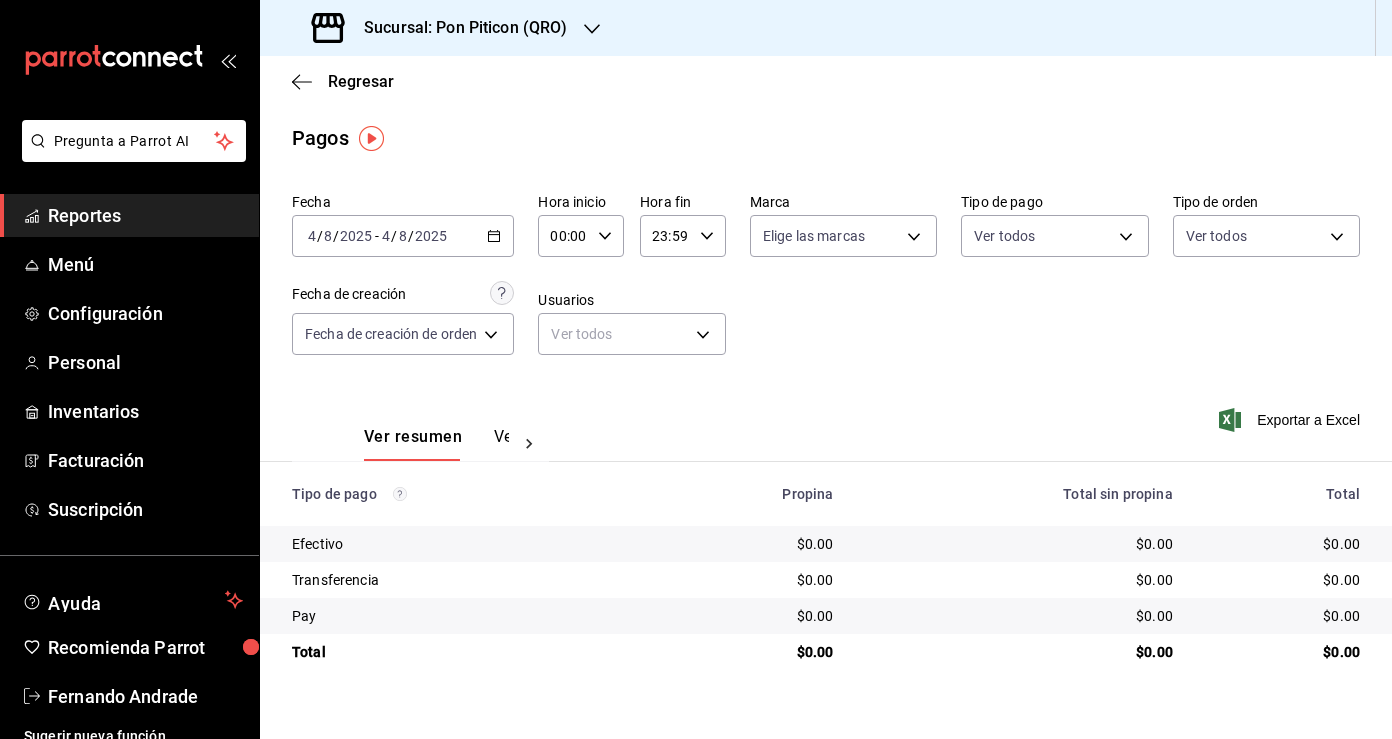 click 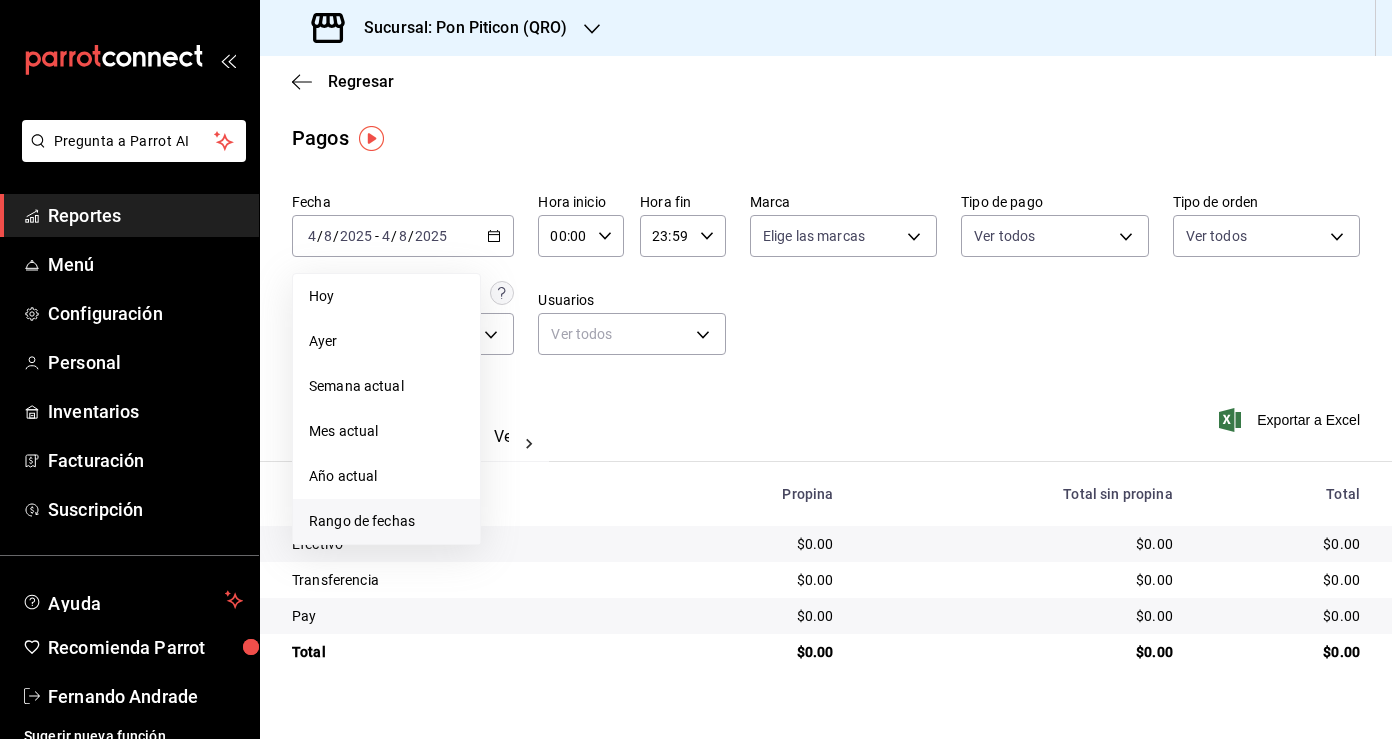 click on "Rango de fechas" at bounding box center (386, 521) 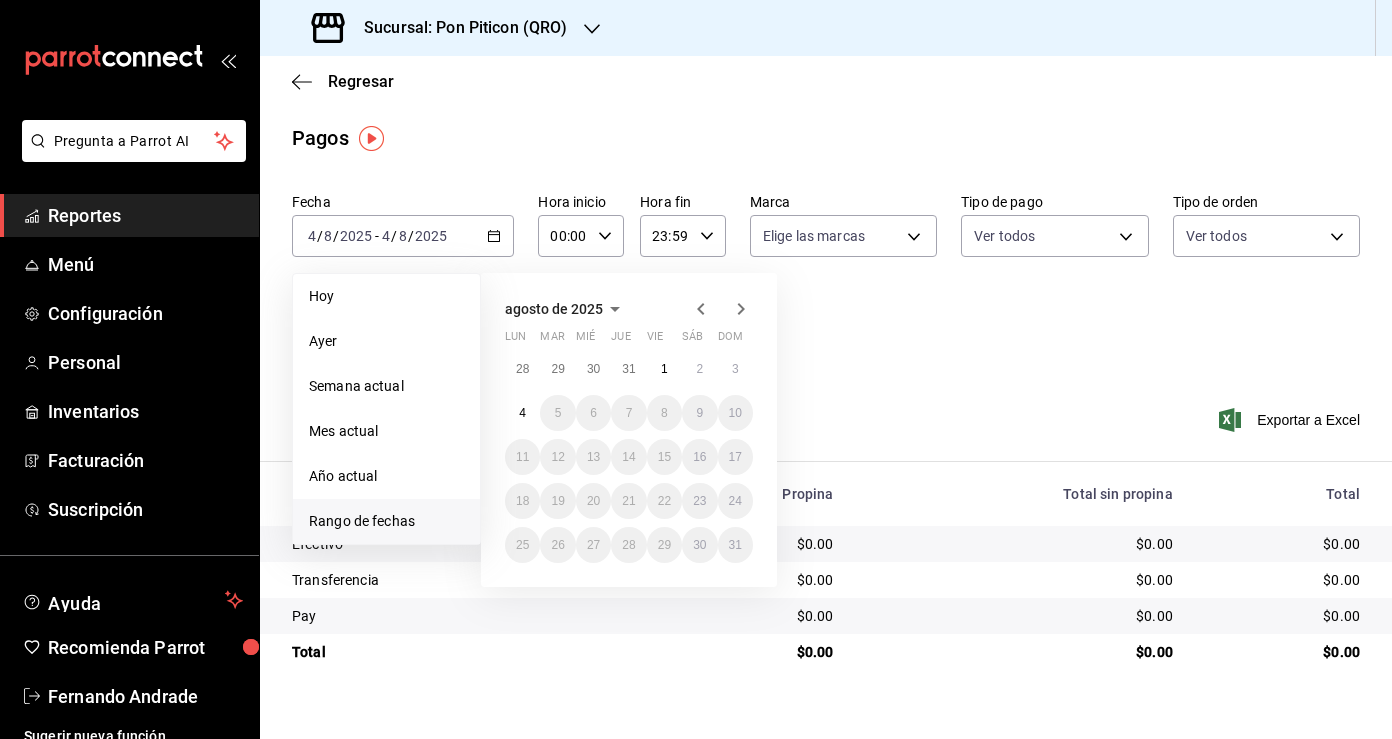 click on "Regresar" at bounding box center (826, 81) 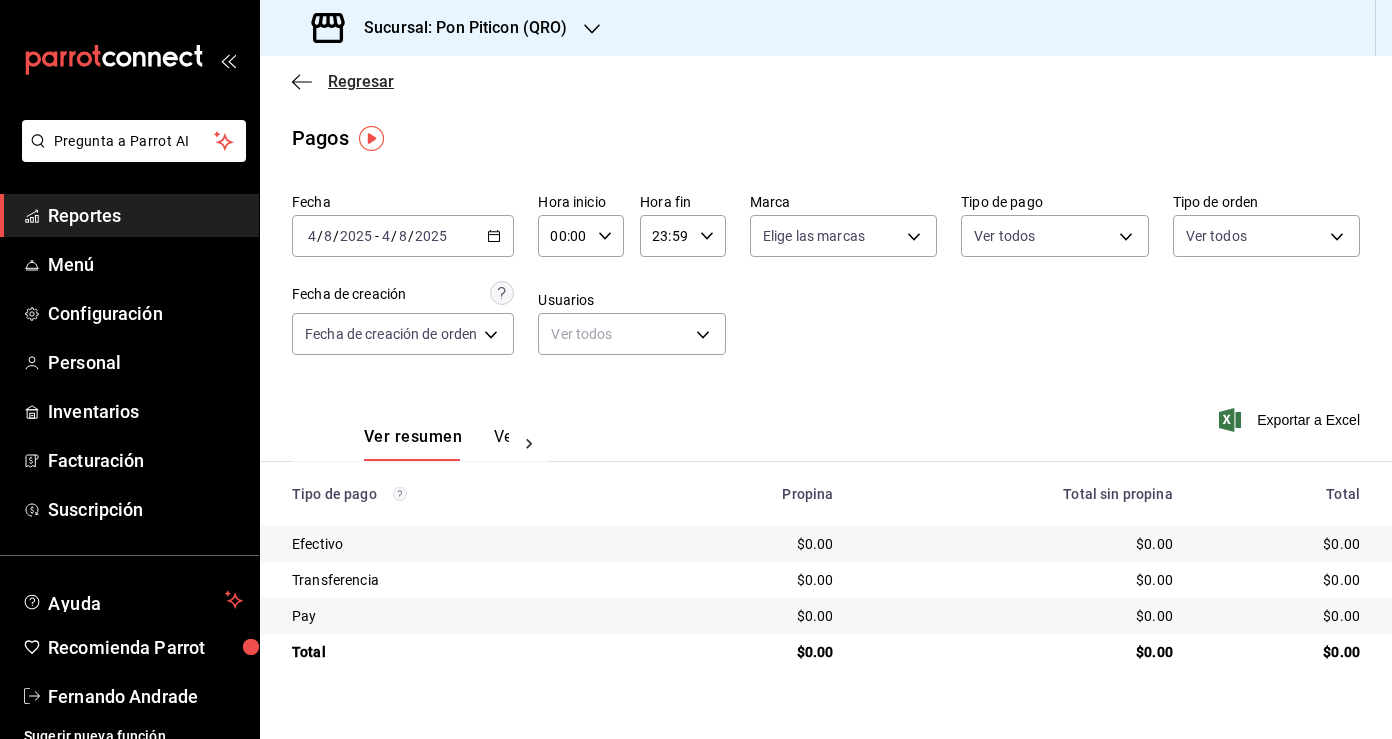 click 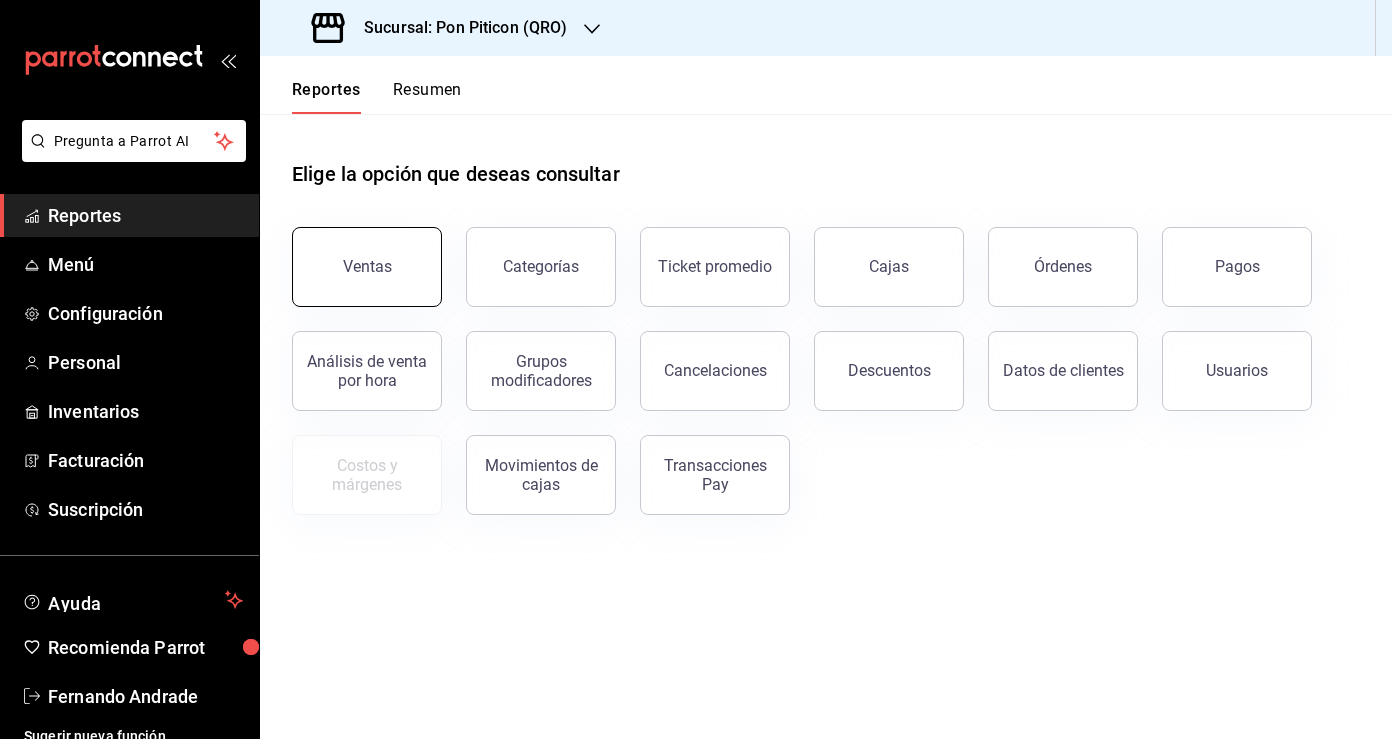 click on "Ventas" at bounding box center (367, 267) 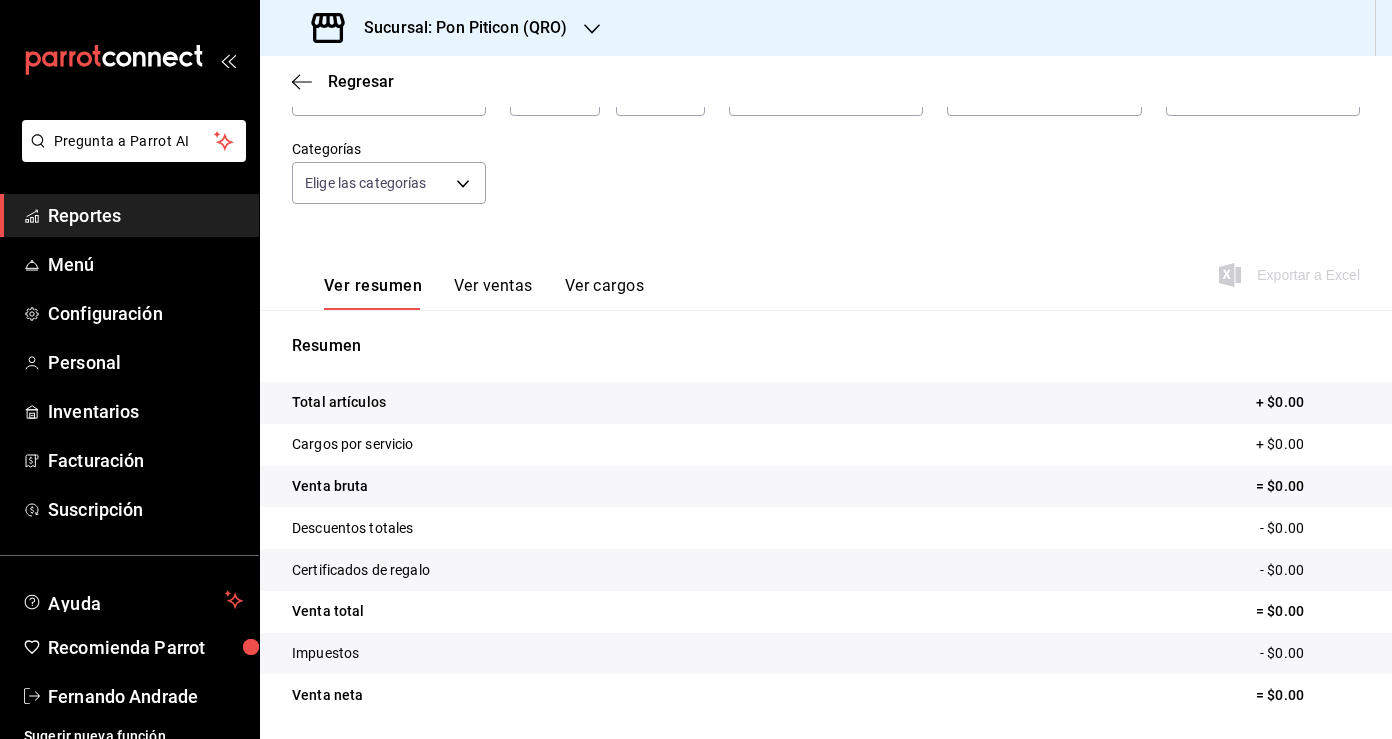 scroll, scrollTop: 0, scrollLeft: 0, axis: both 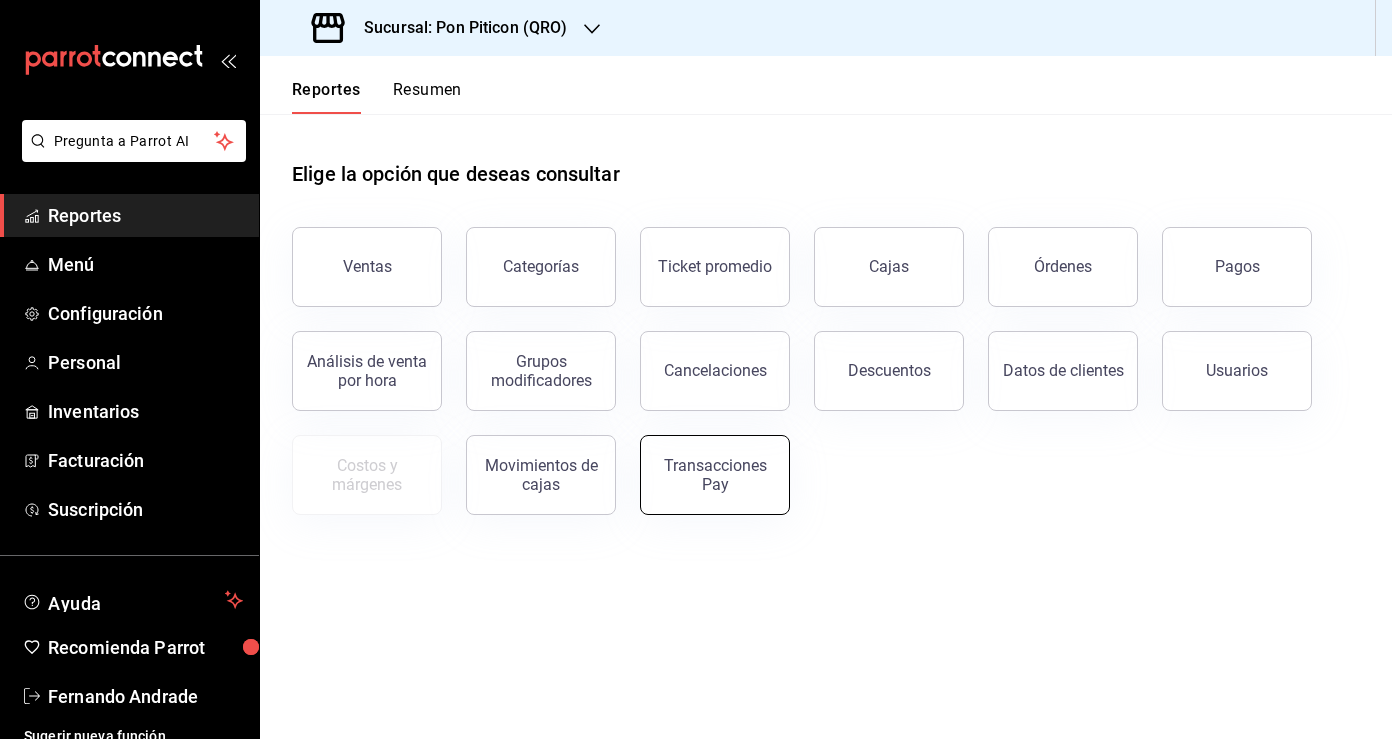 click on "Transacciones Pay" at bounding box center [715, 475] 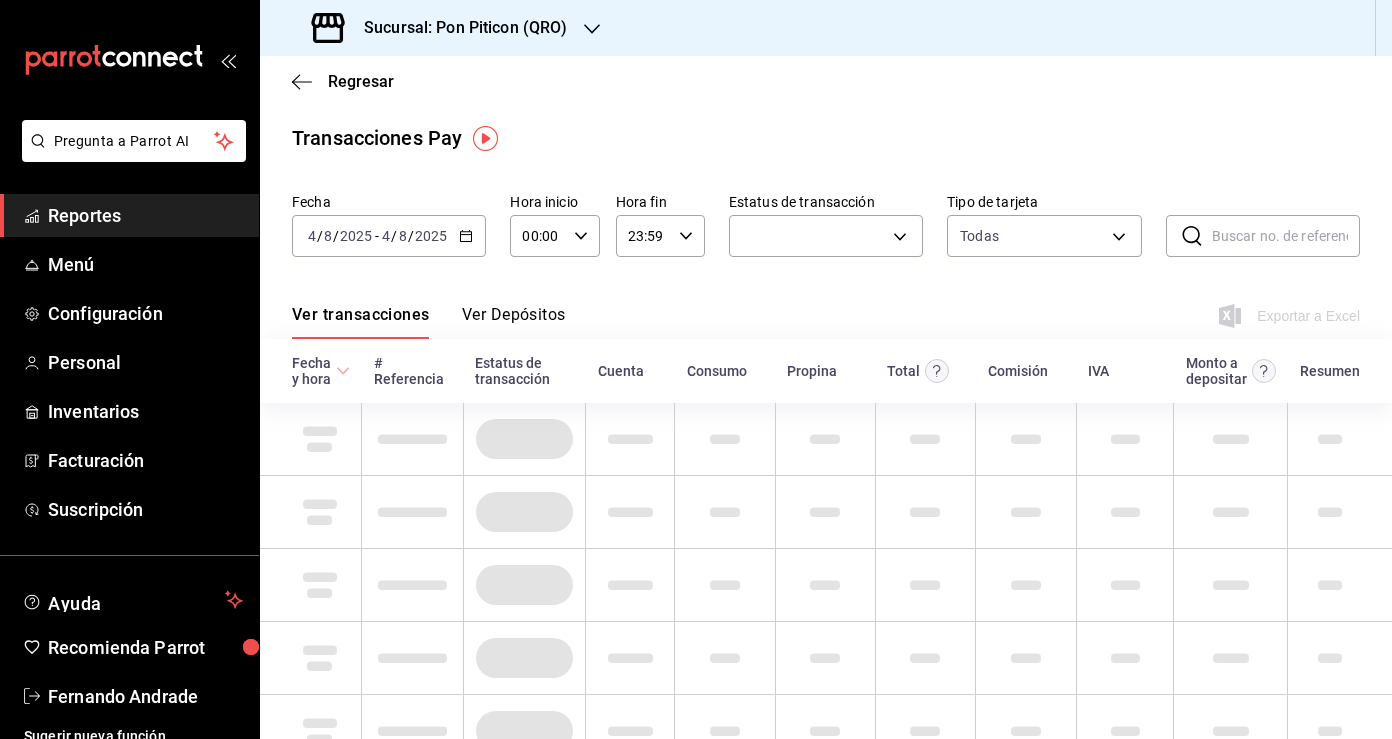 click on "Ver Depósitos" at bounding box center [514, 322] 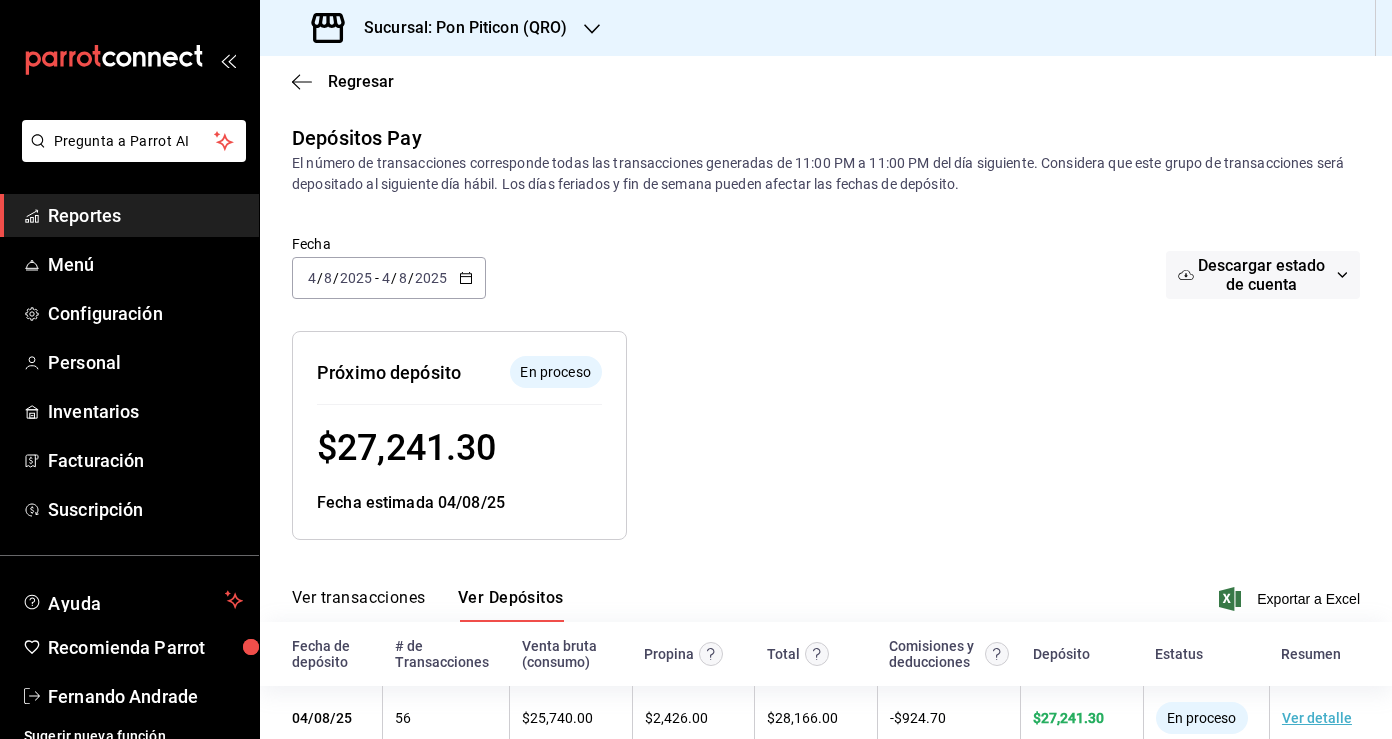 click 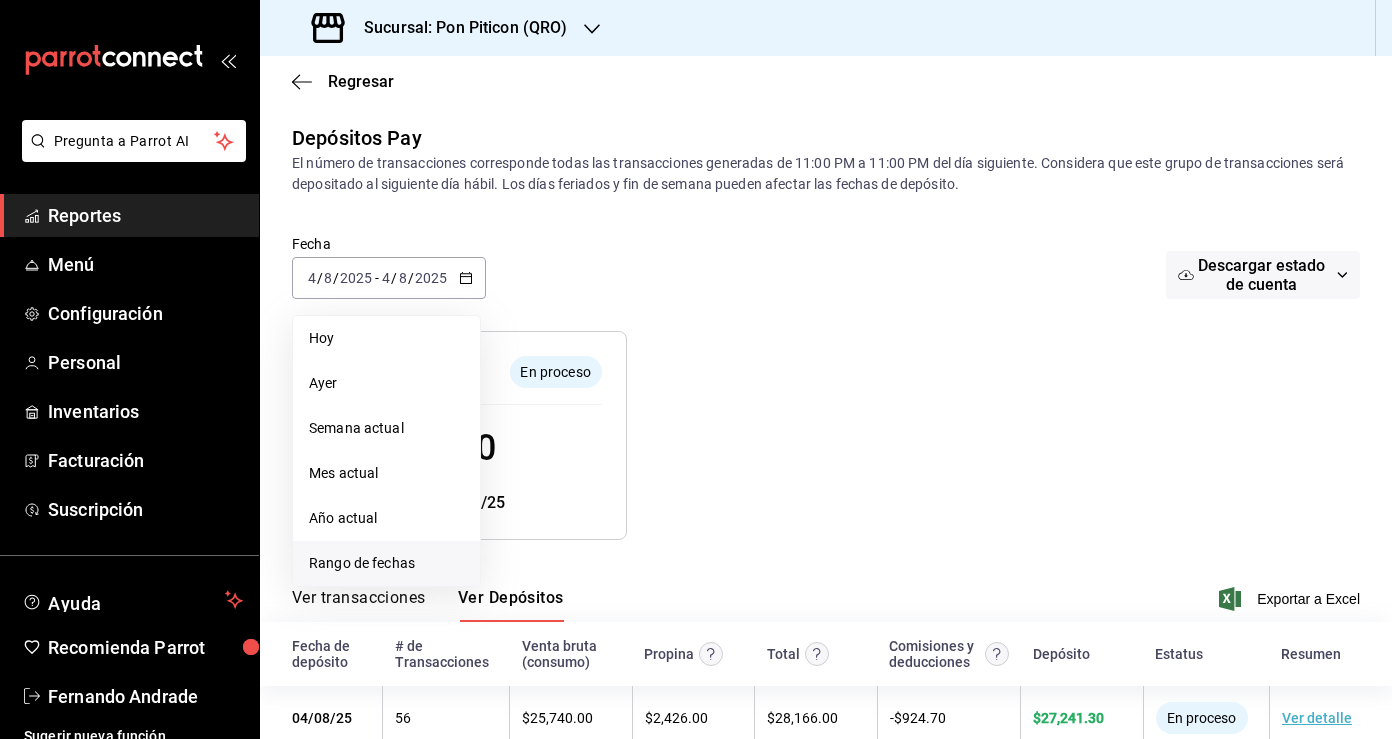 click on "Rango de fechas" at bounding box center (386, 563) 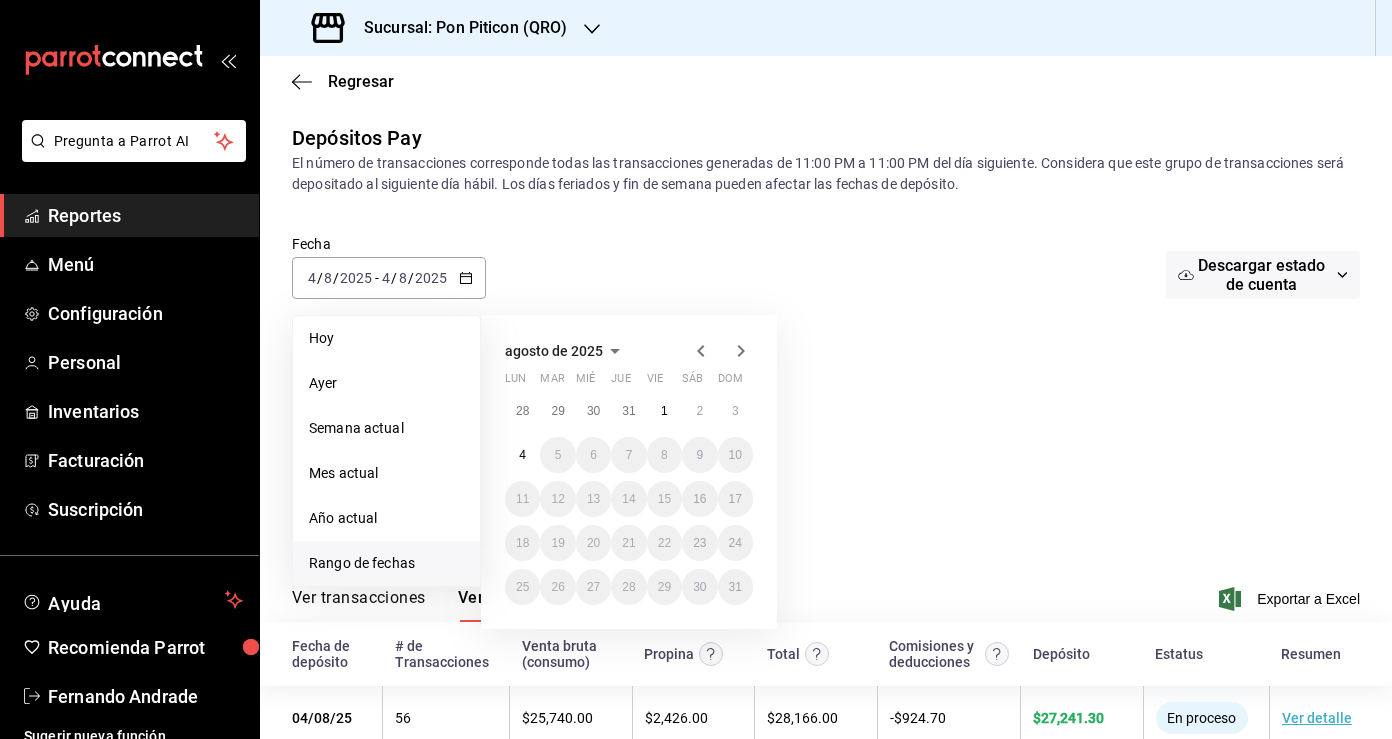 click 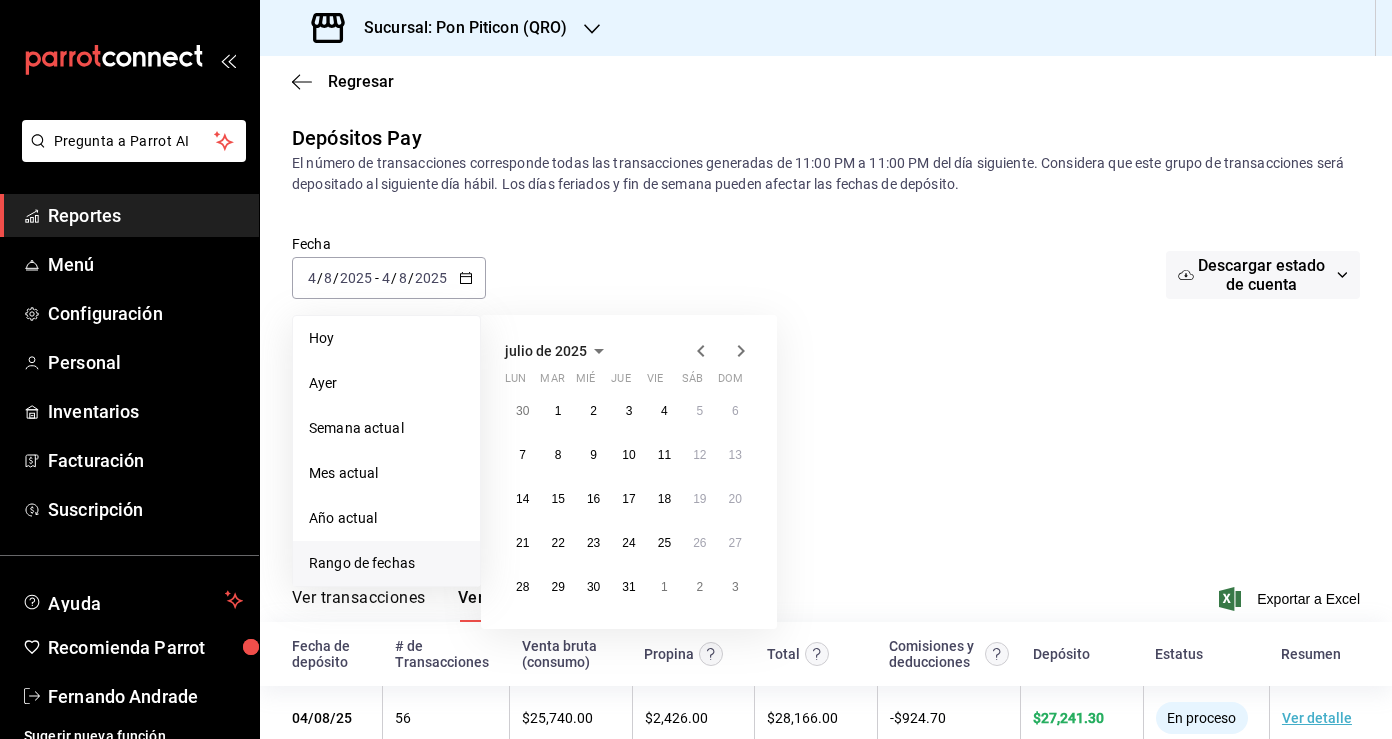 click 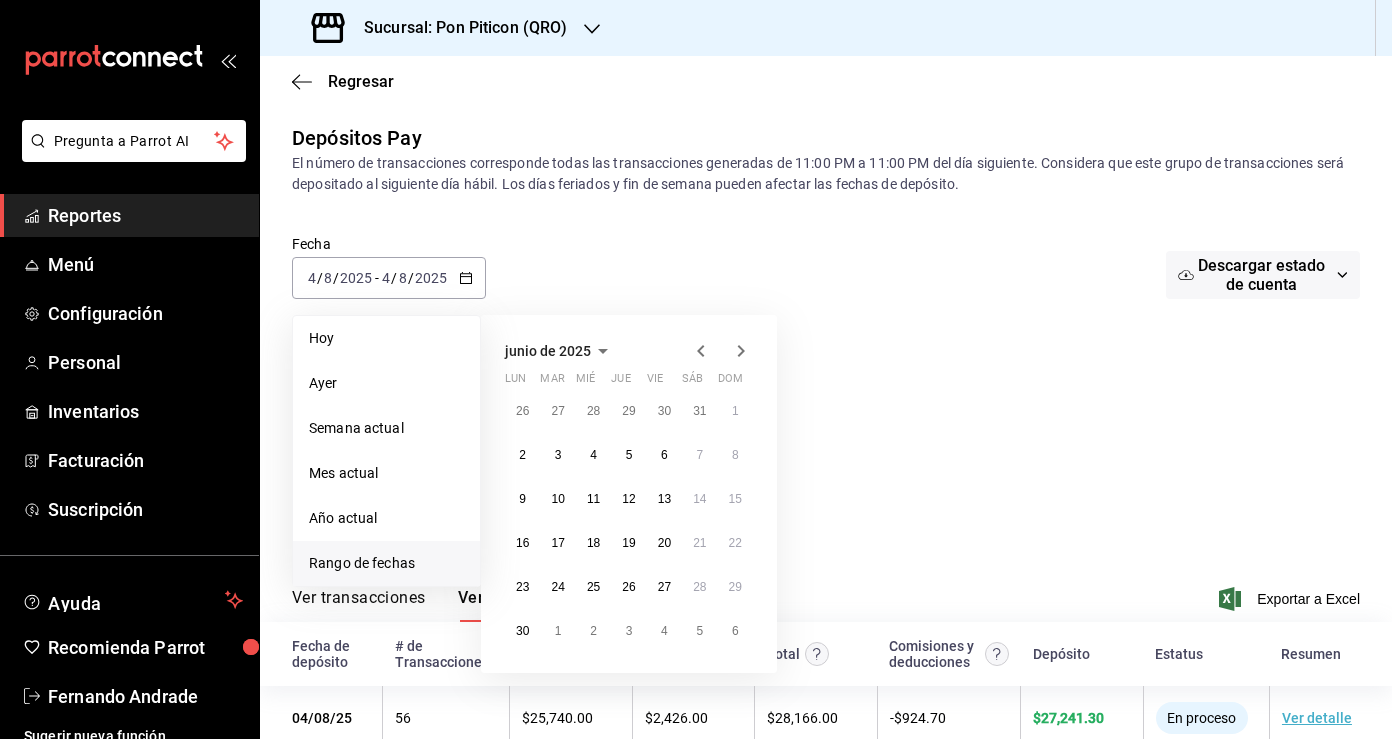 click 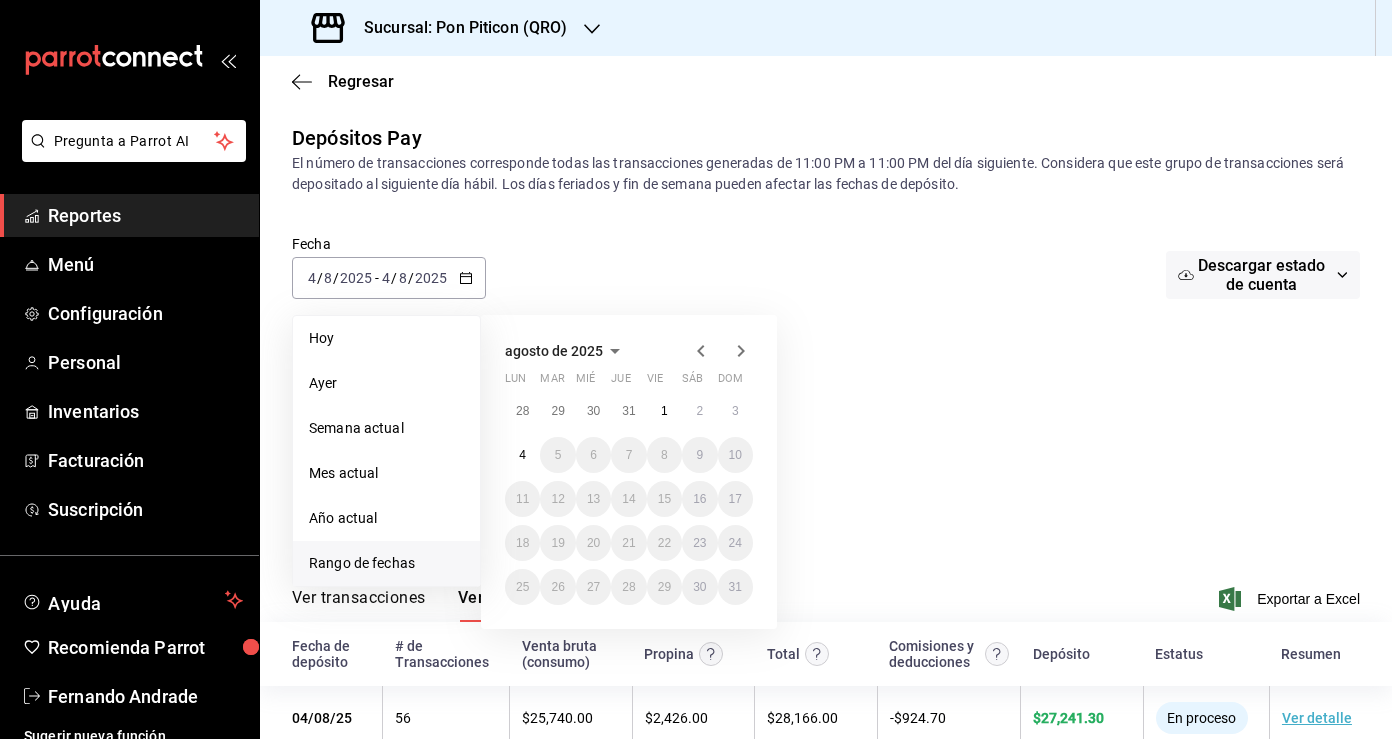 click on "agosto de 2025" at bounding box center (629, 351) 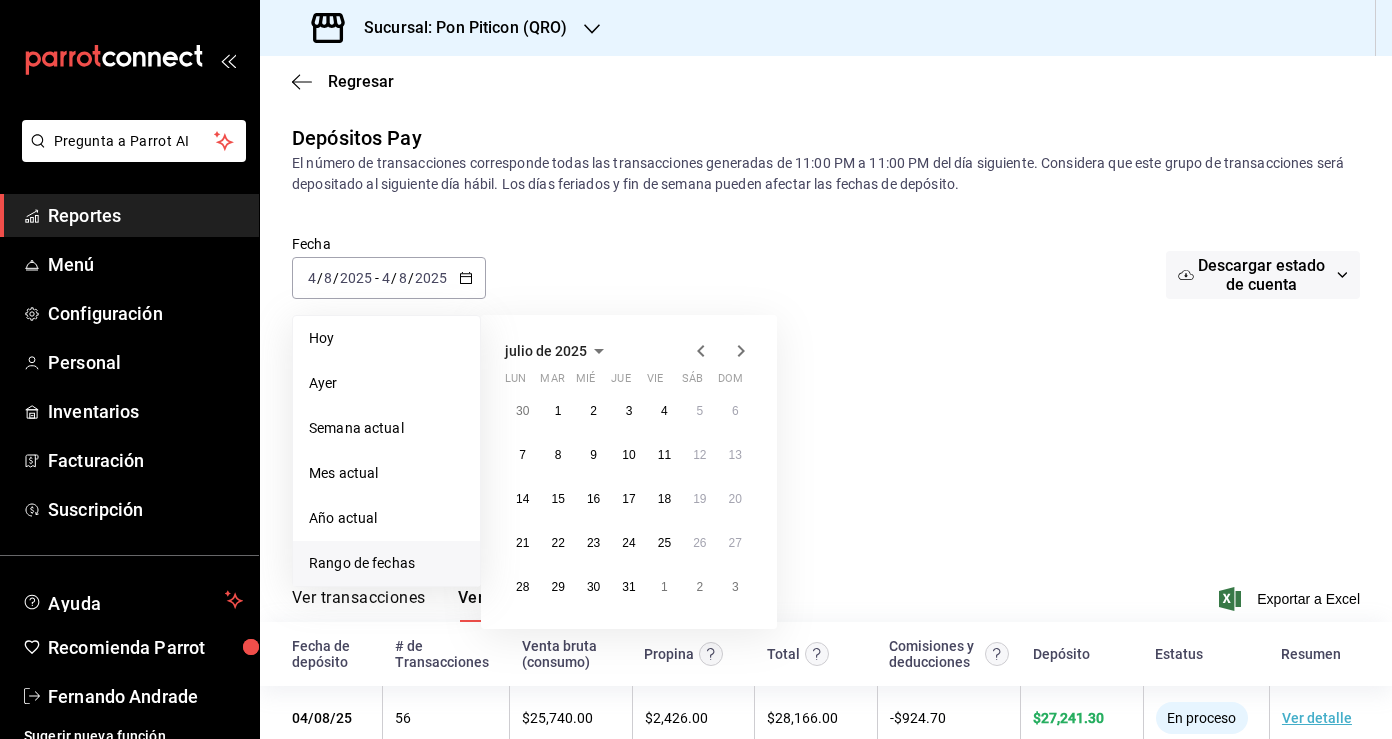 click 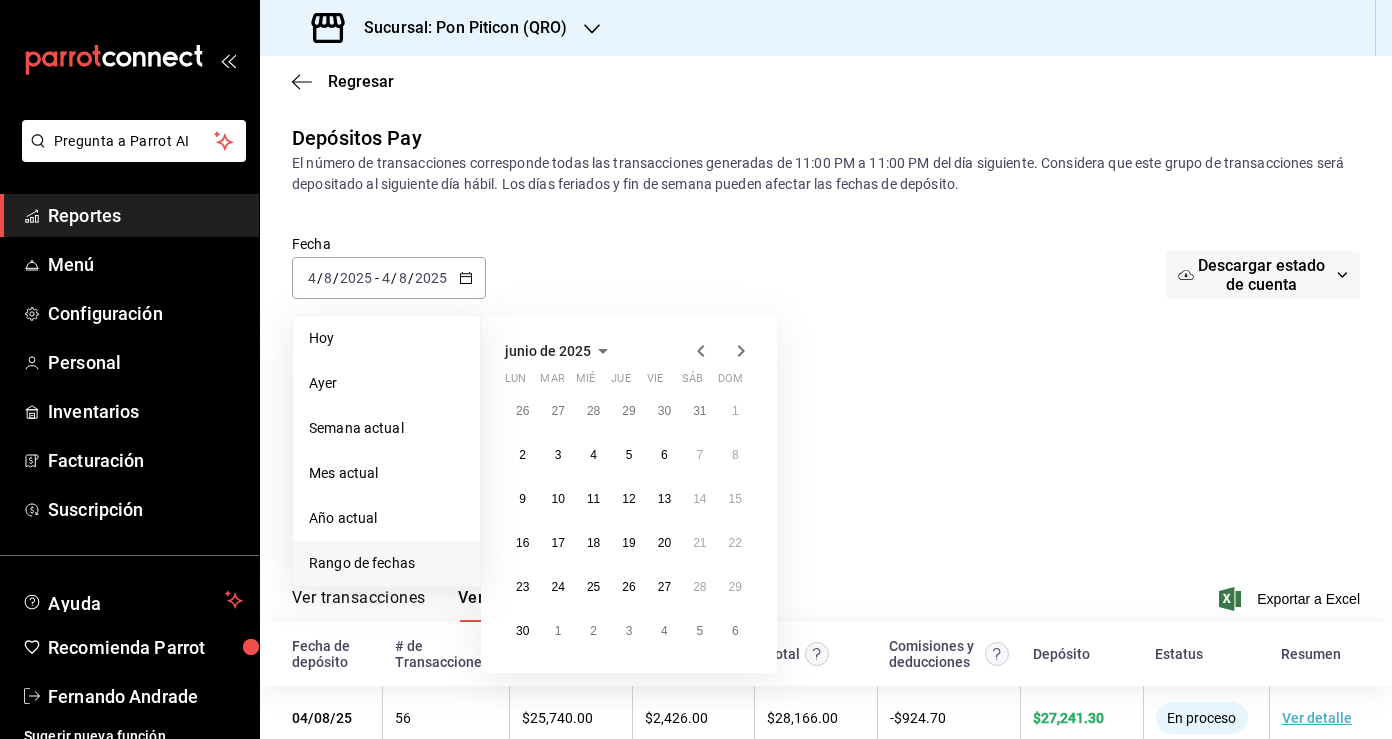 click 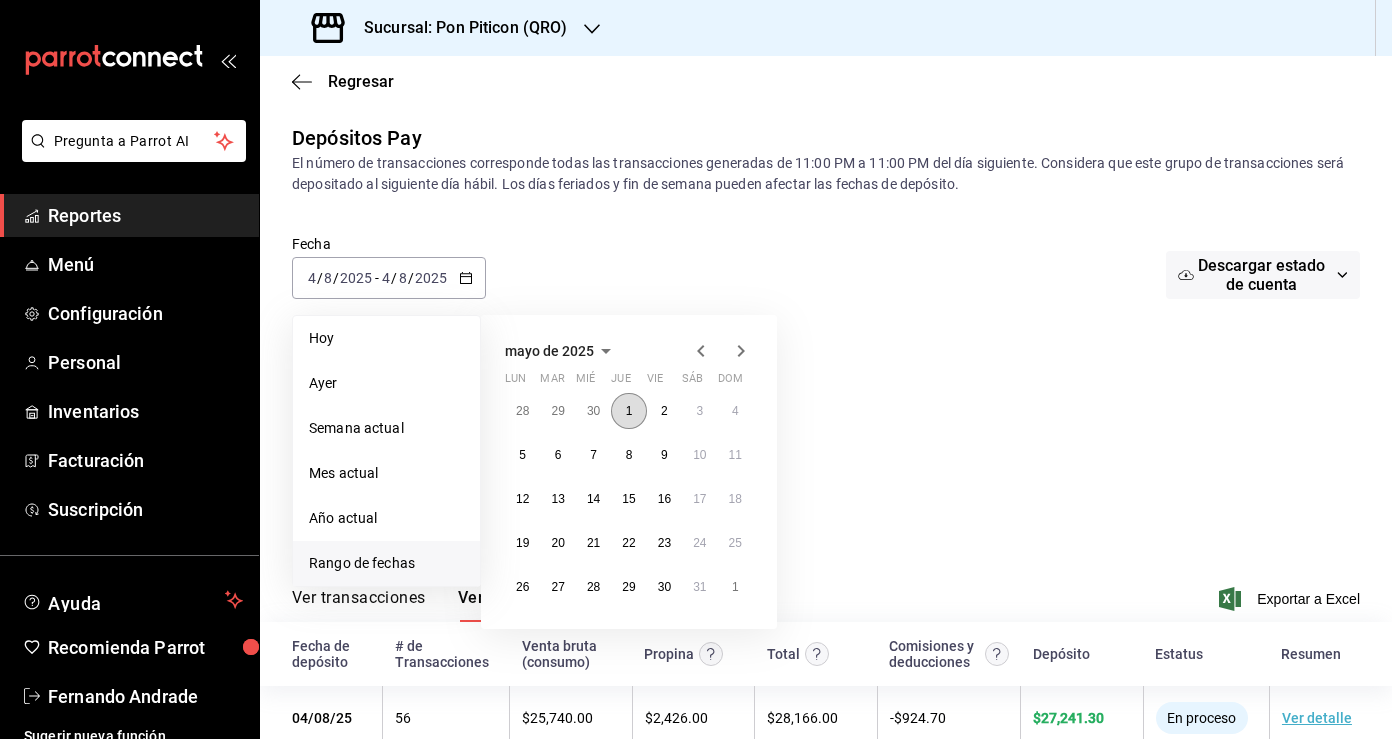 click on "1" at bounding box center [629, 411] 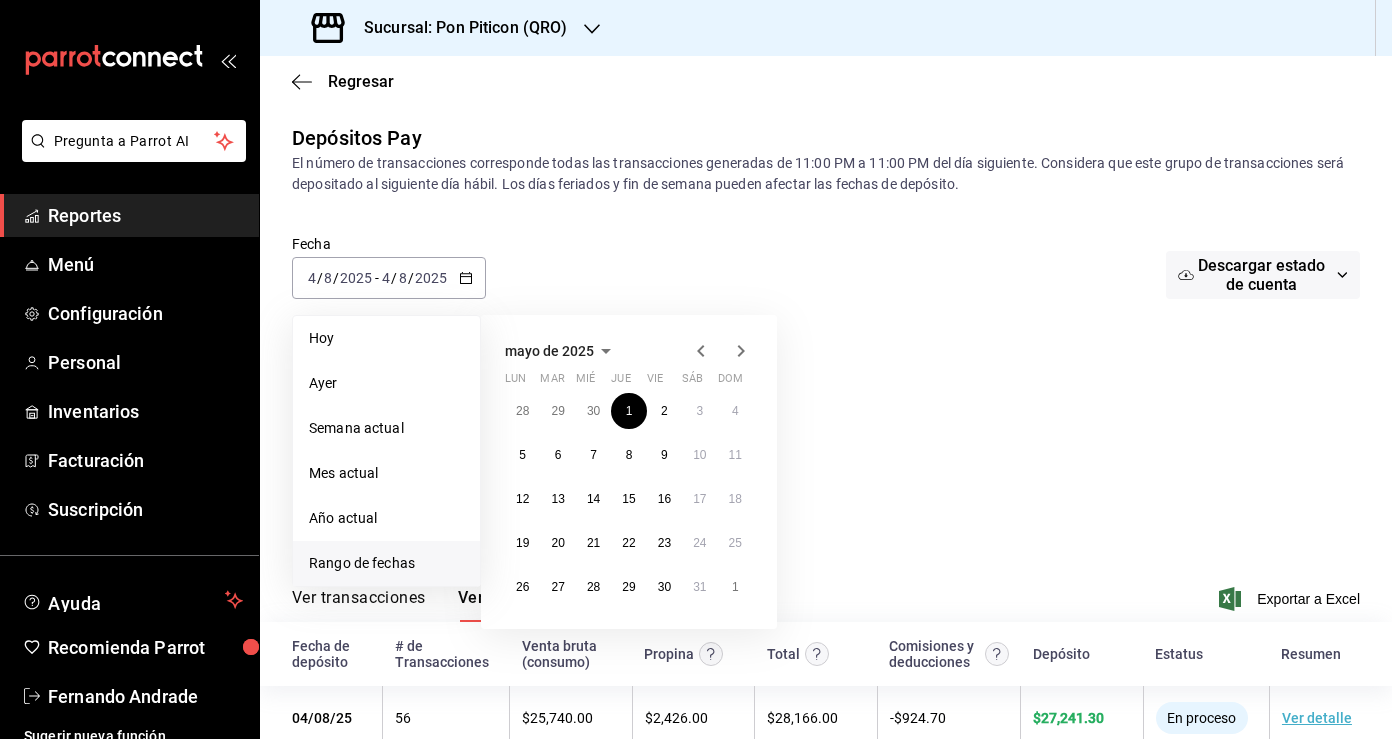 click 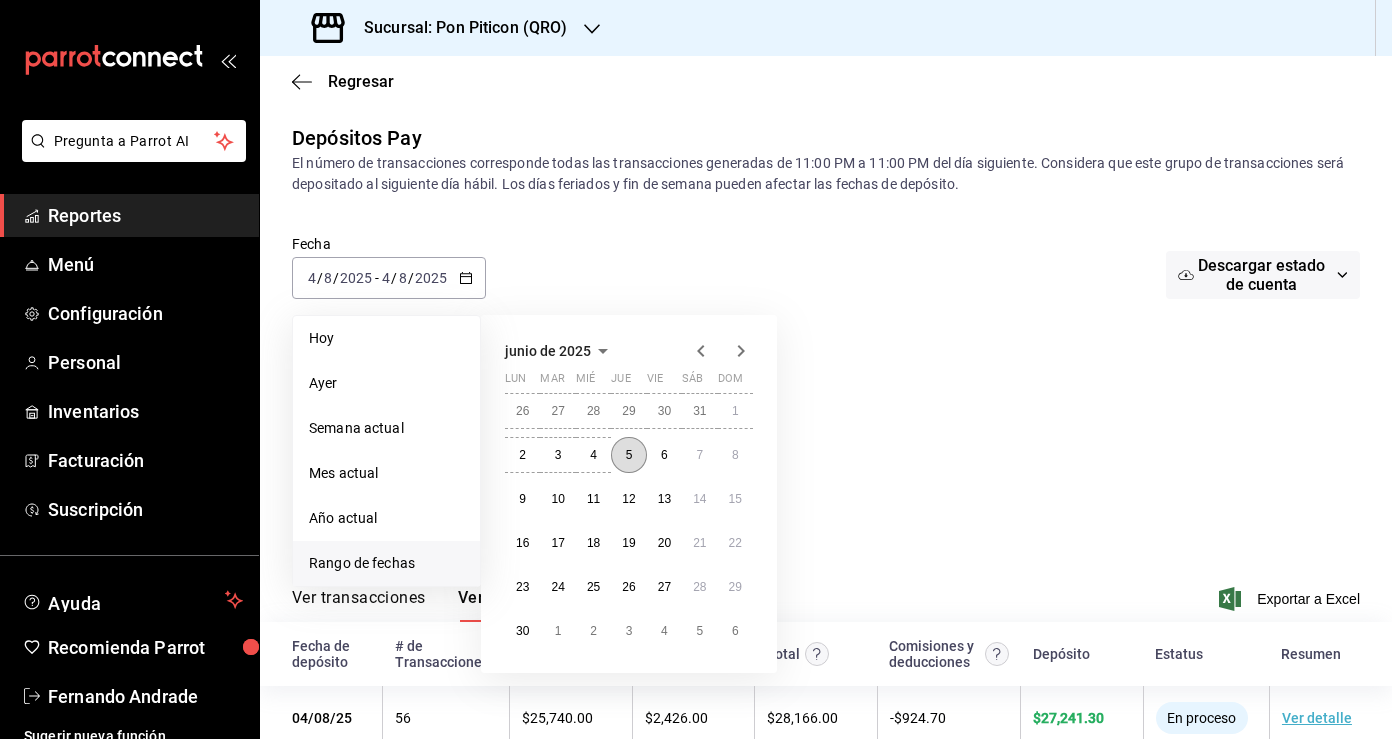 click on "5" at bounding box center [629, 455] 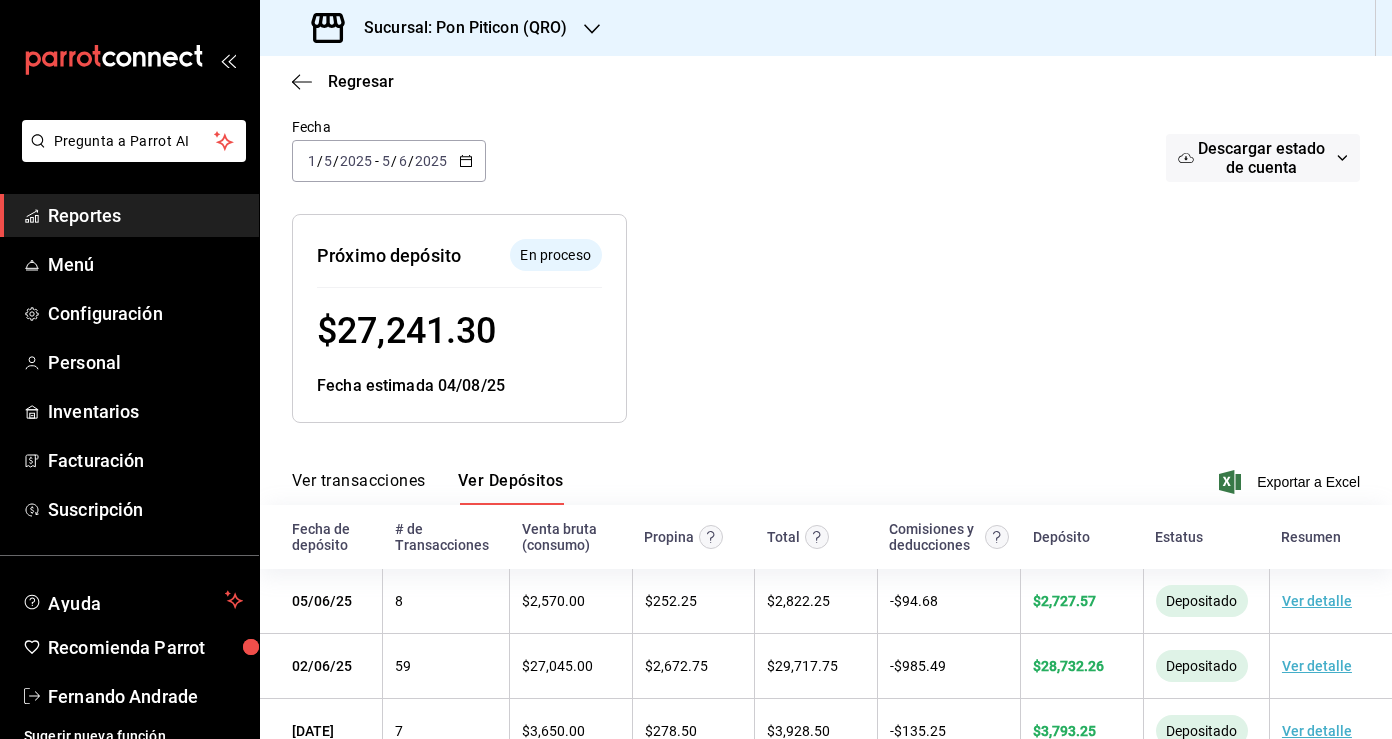 scroll, scrollTop: 129, scrollLeft: 0, axis: vertical 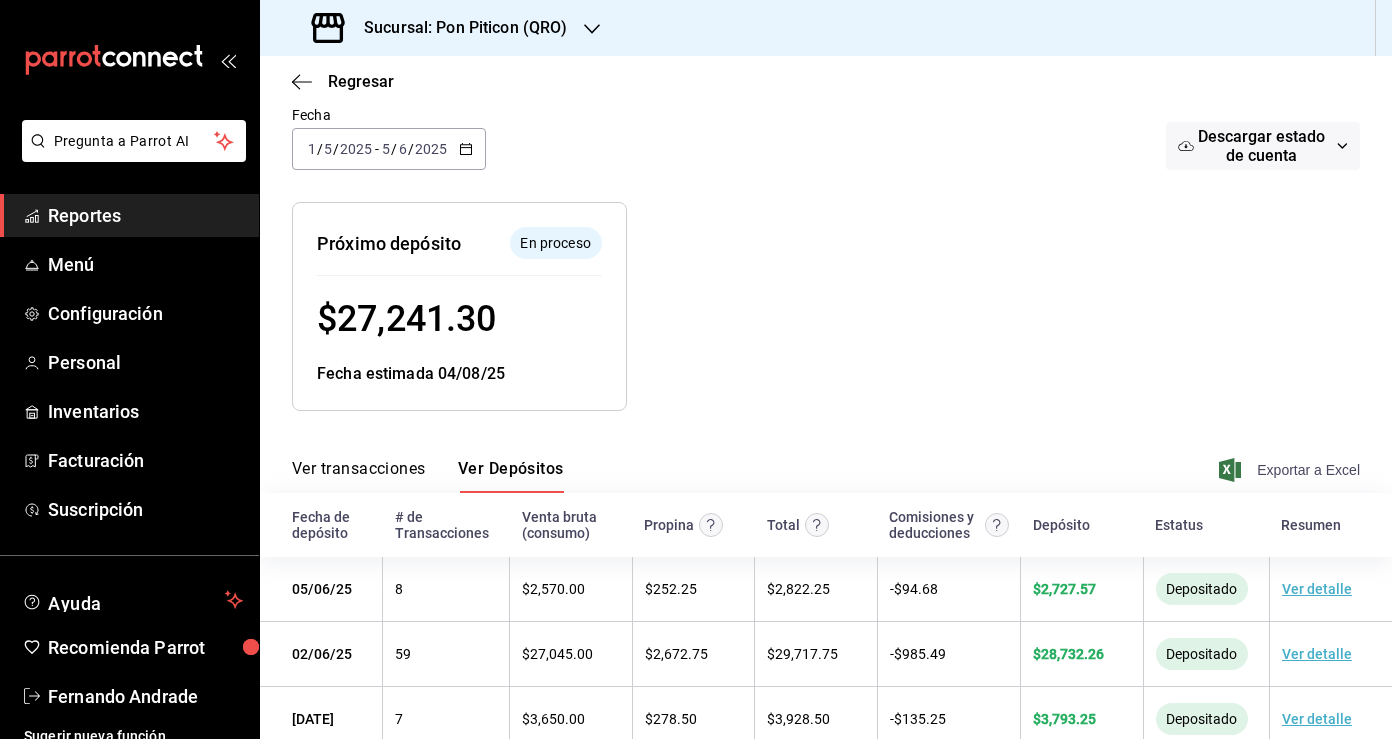 click on "Exportar a Excel" at bounding box center (1291, 470) 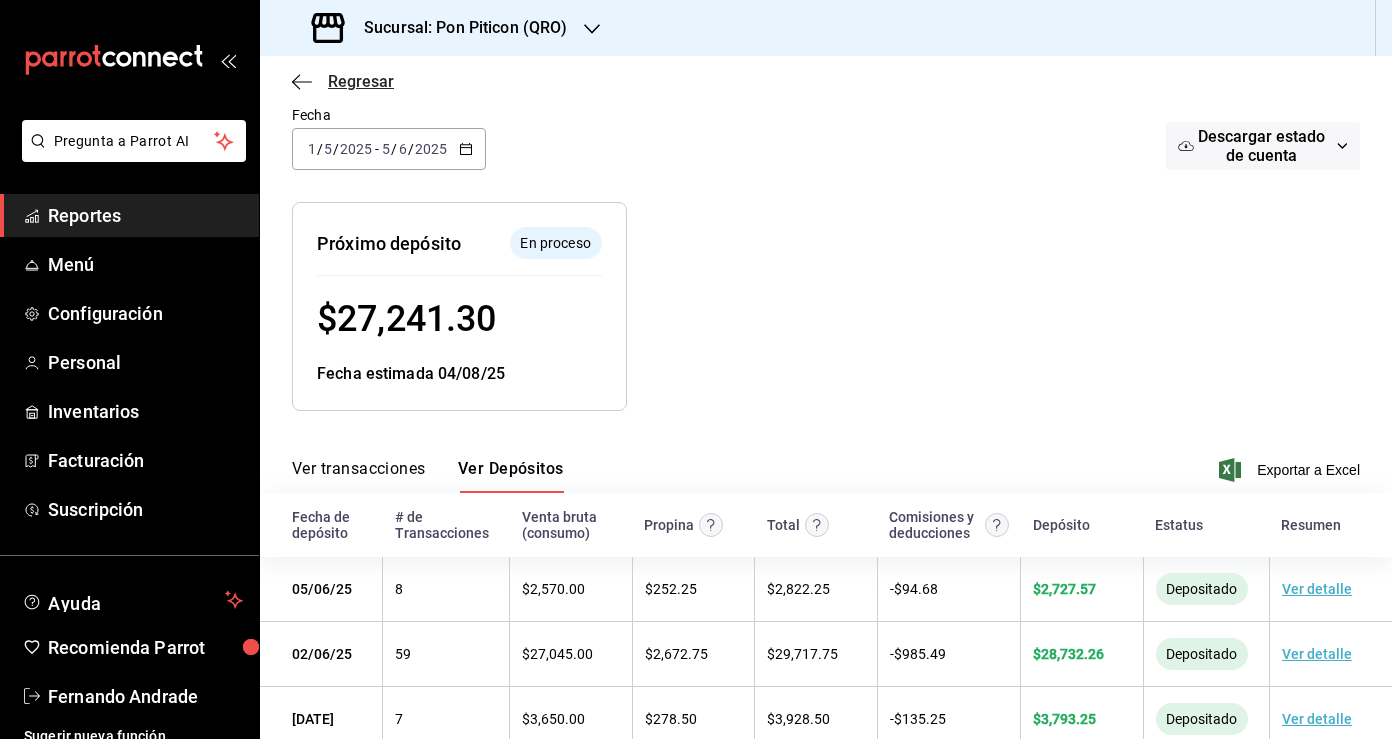 click 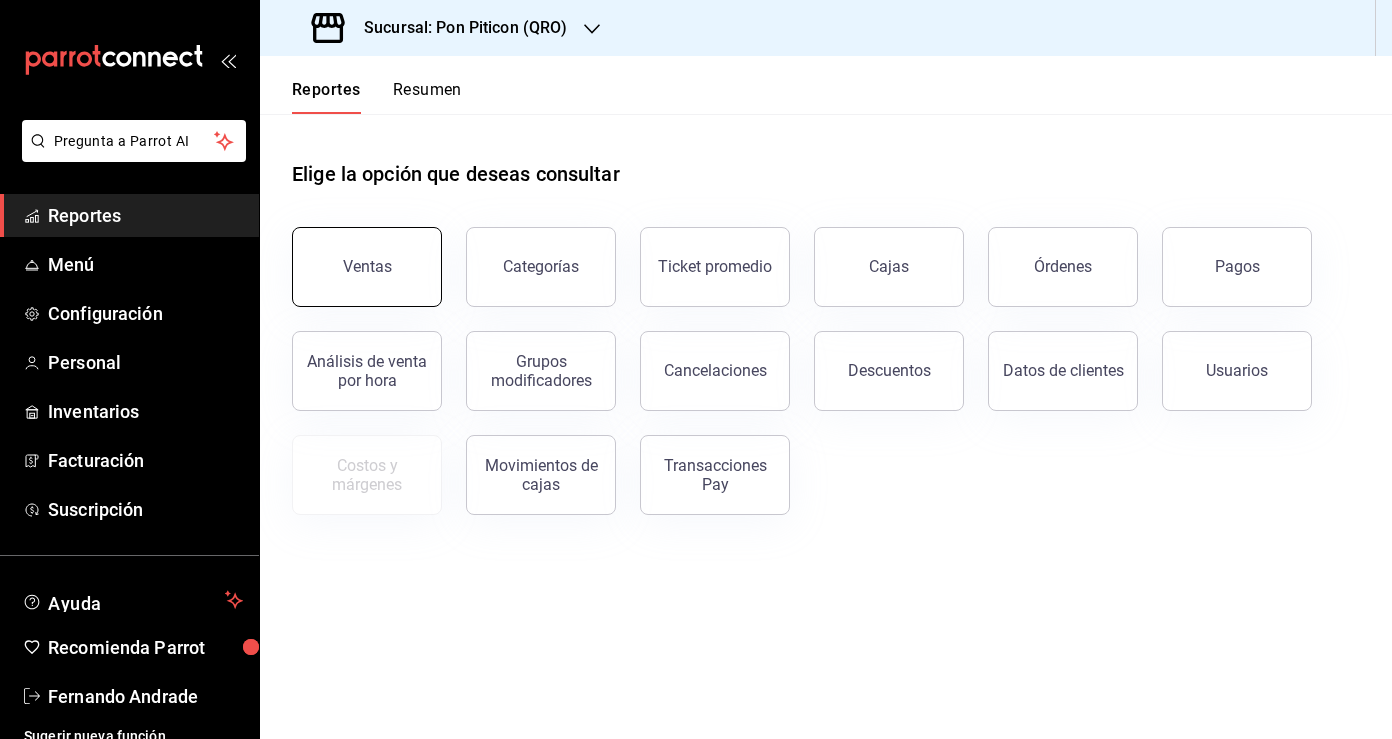 click on "Ventas" at bounding box center (367, 266) 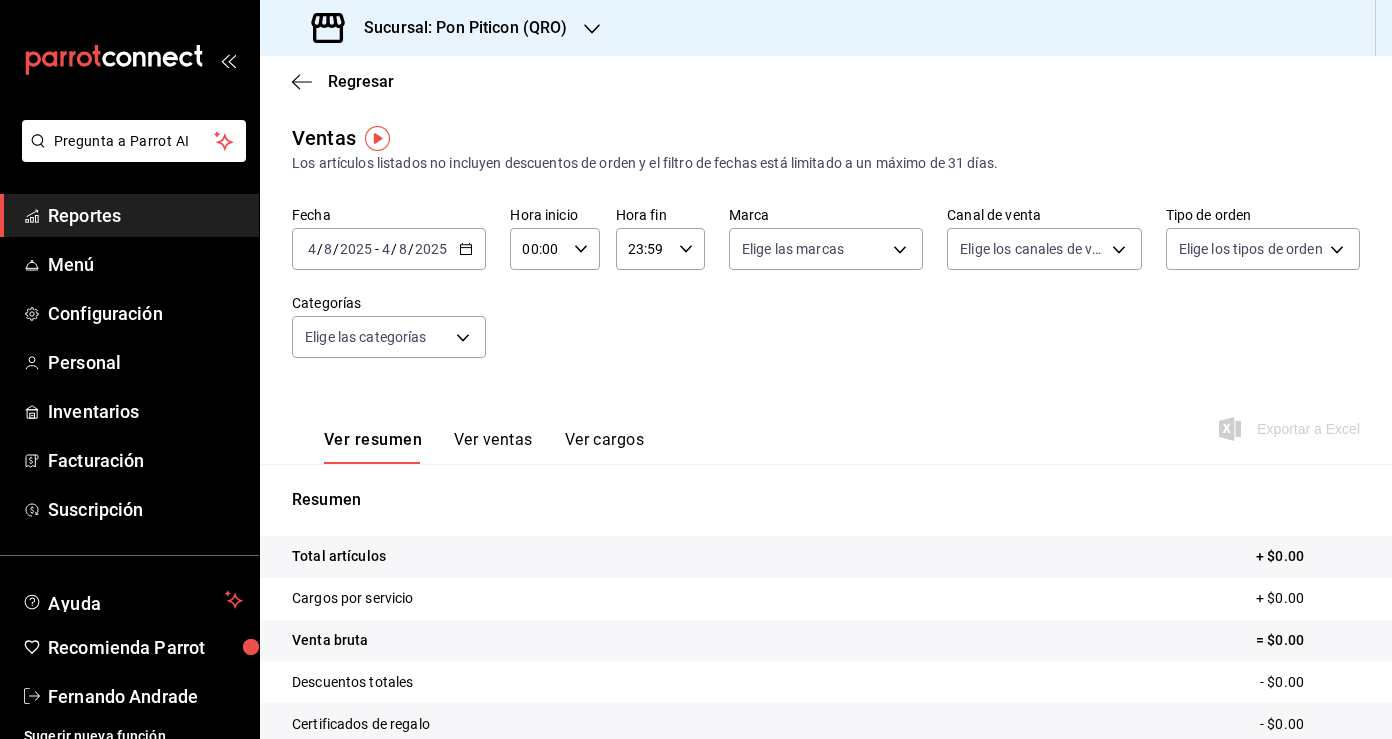click 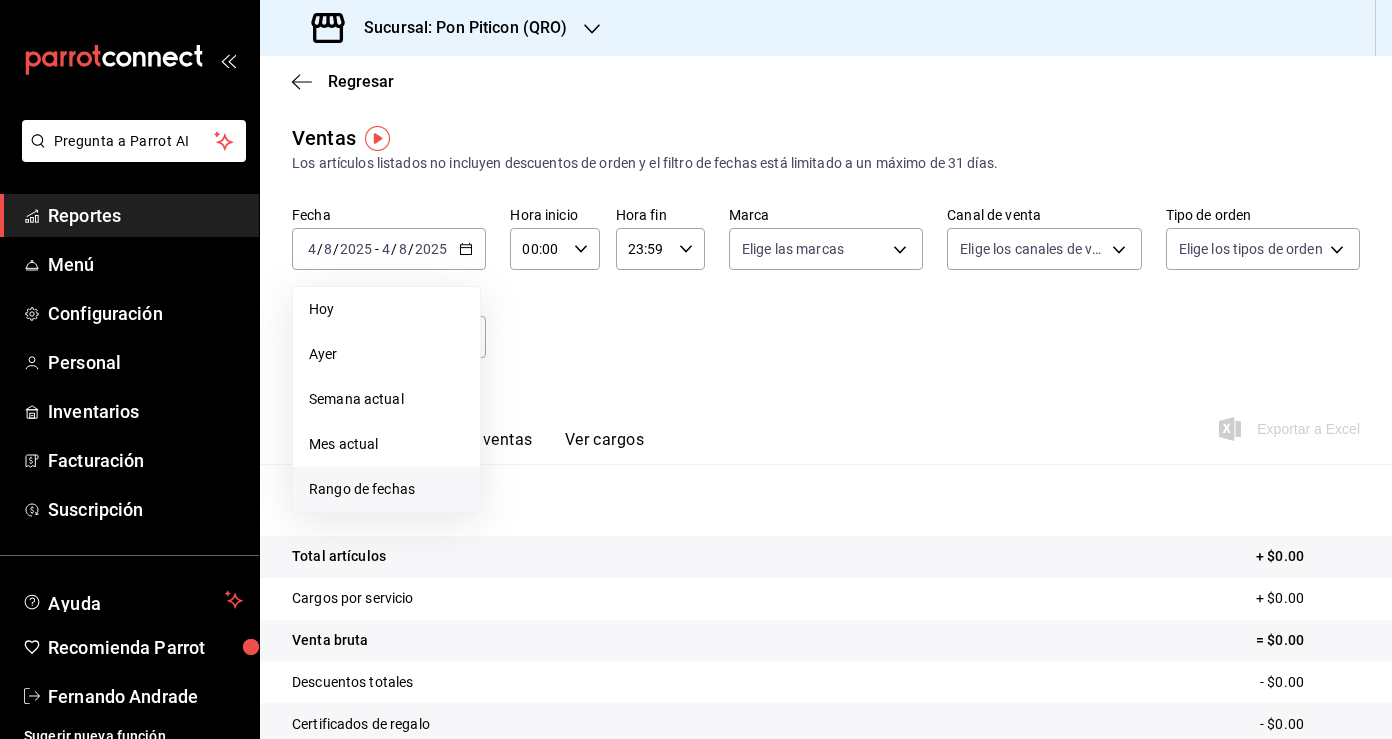 click on "Rango de fechas" at bounding box center [386, 489] 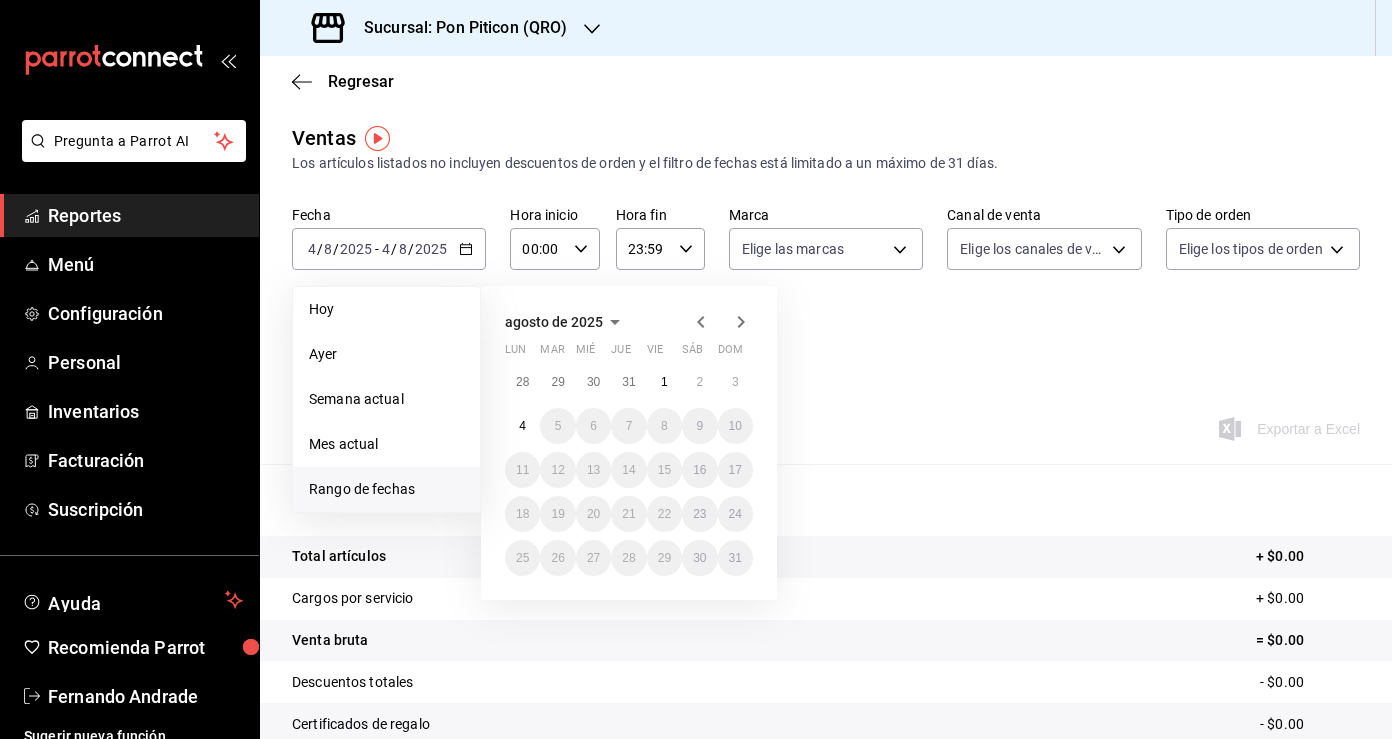 click 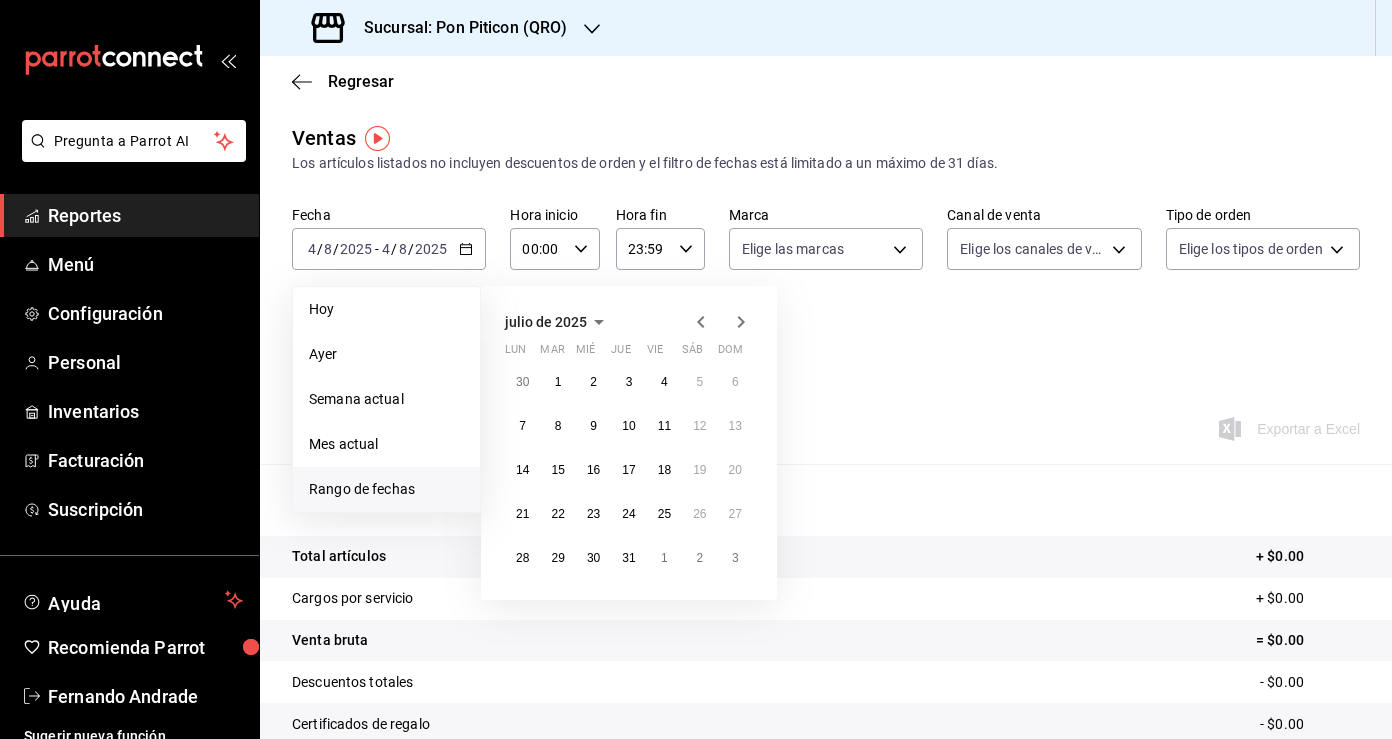 click 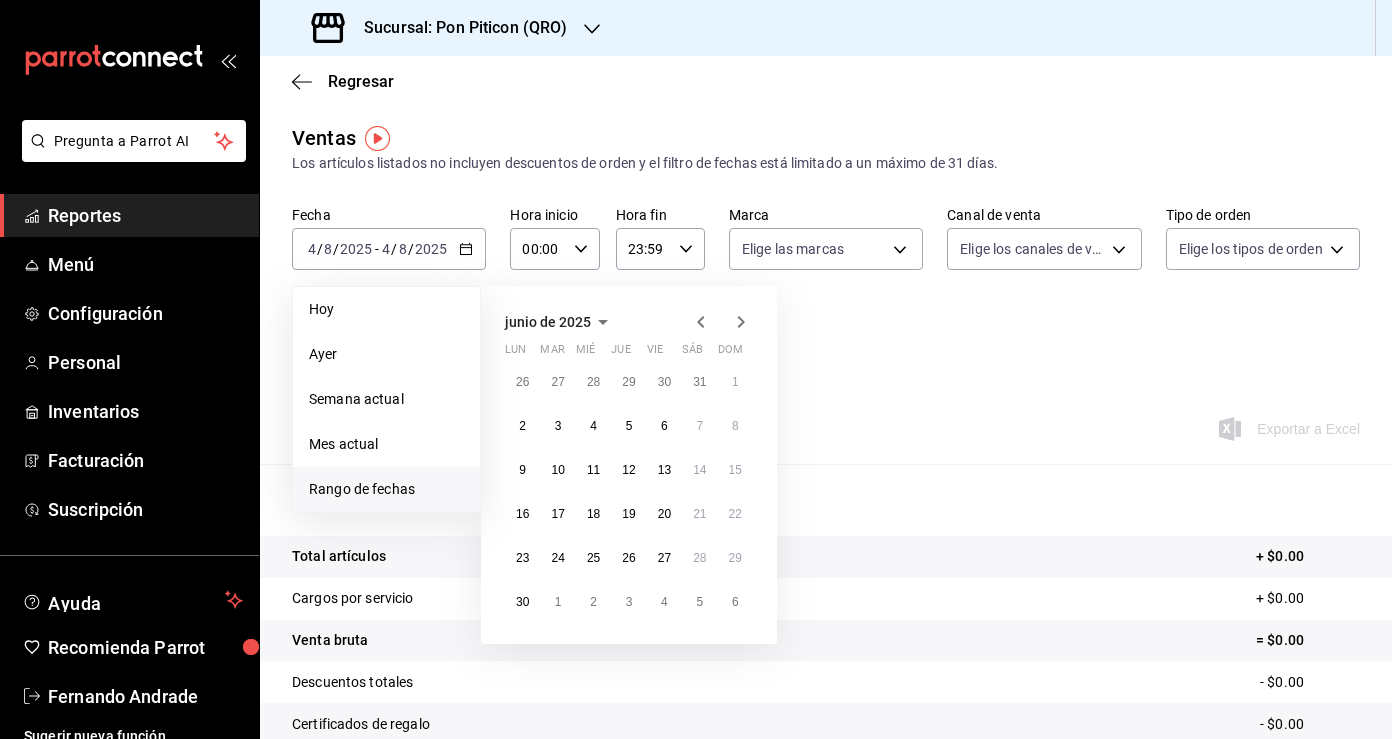 click 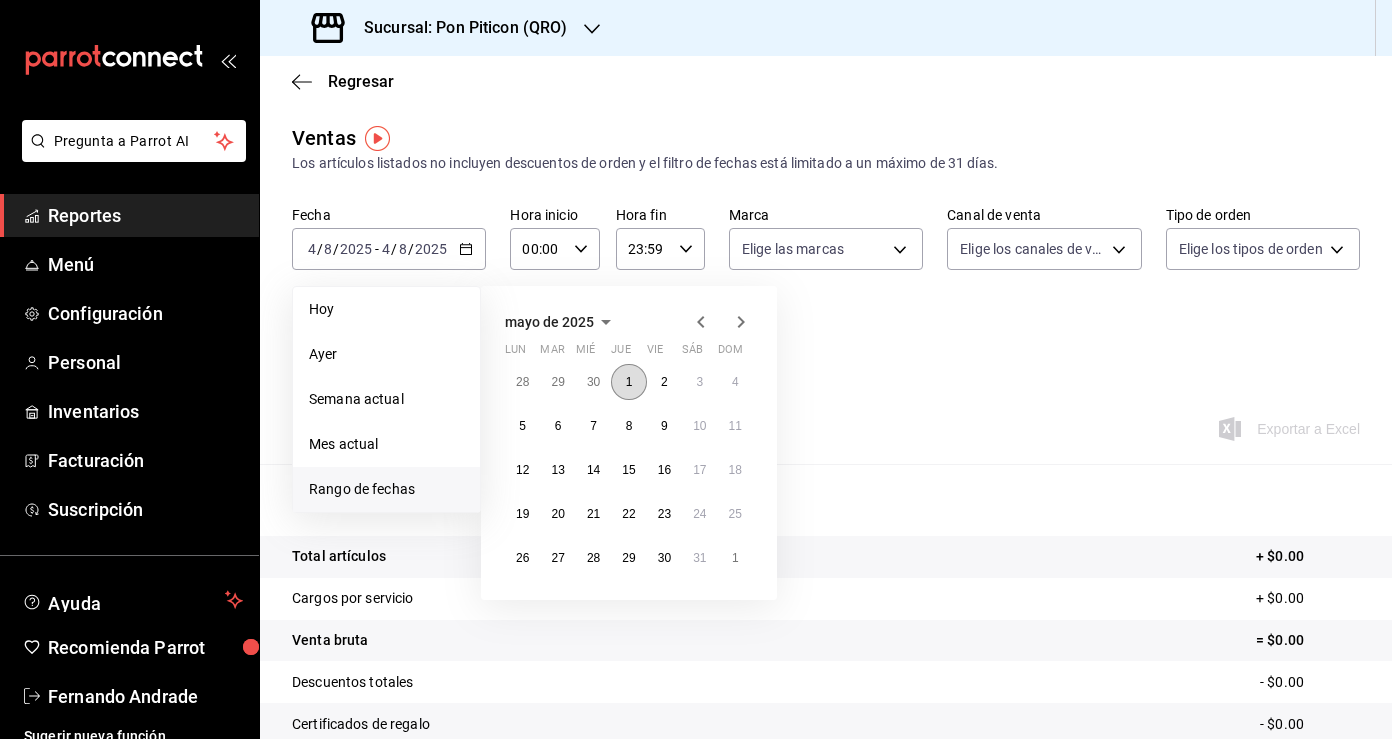 click on "1" at bounding box center (629, 382) 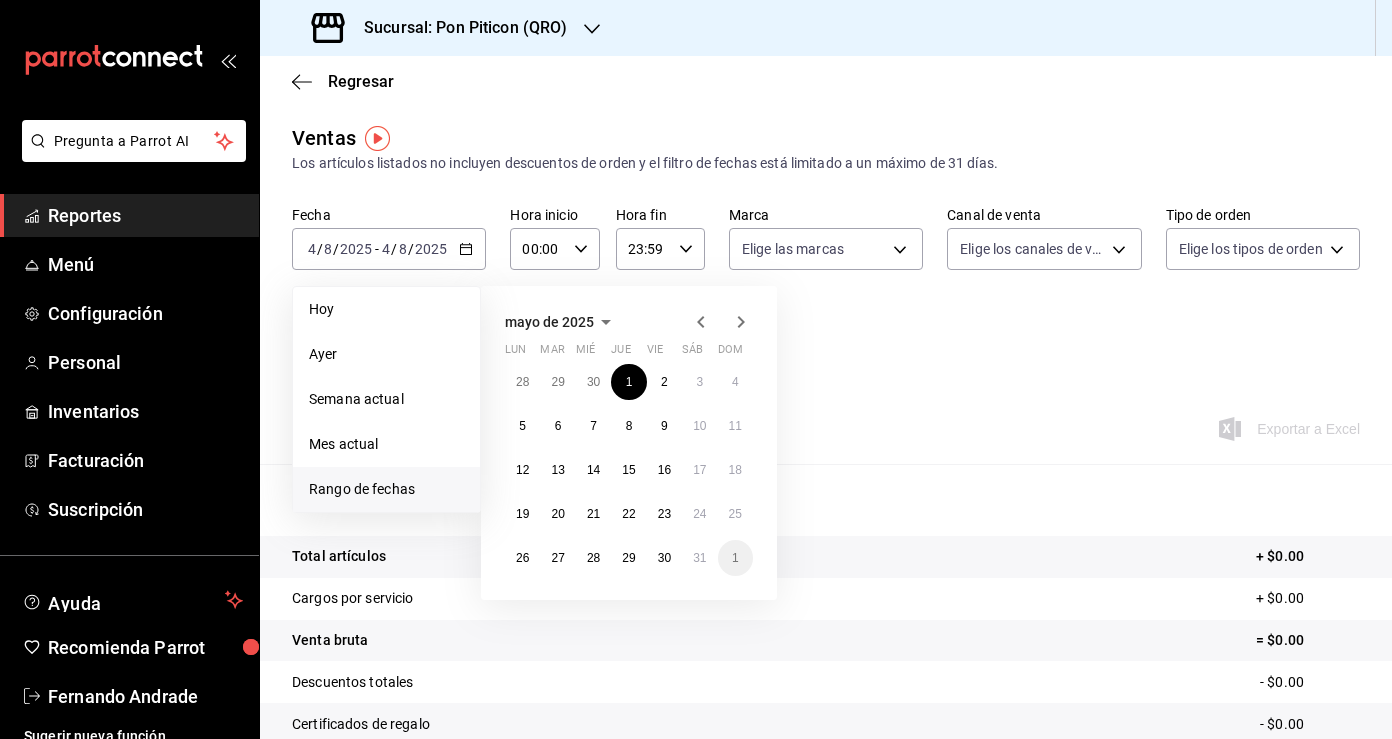click 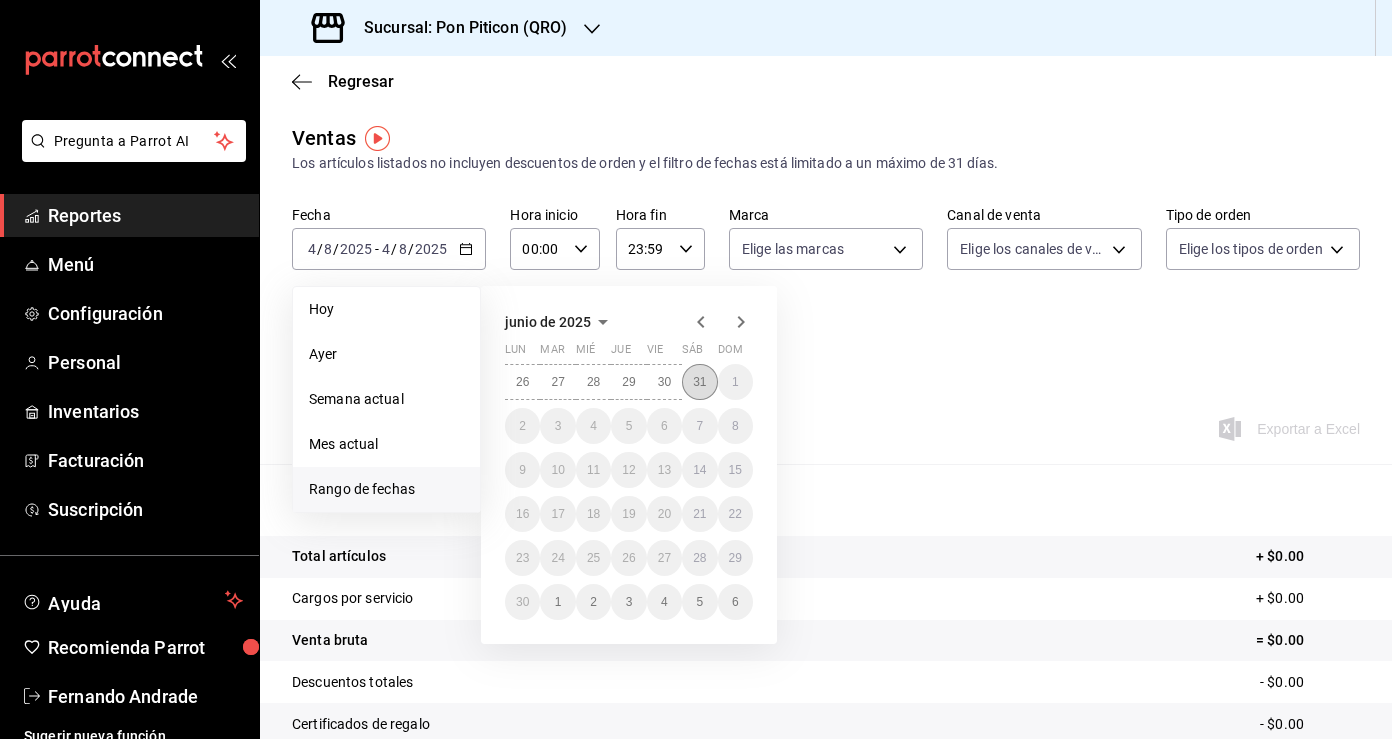 click on "31" at bounding box center (699, 382) 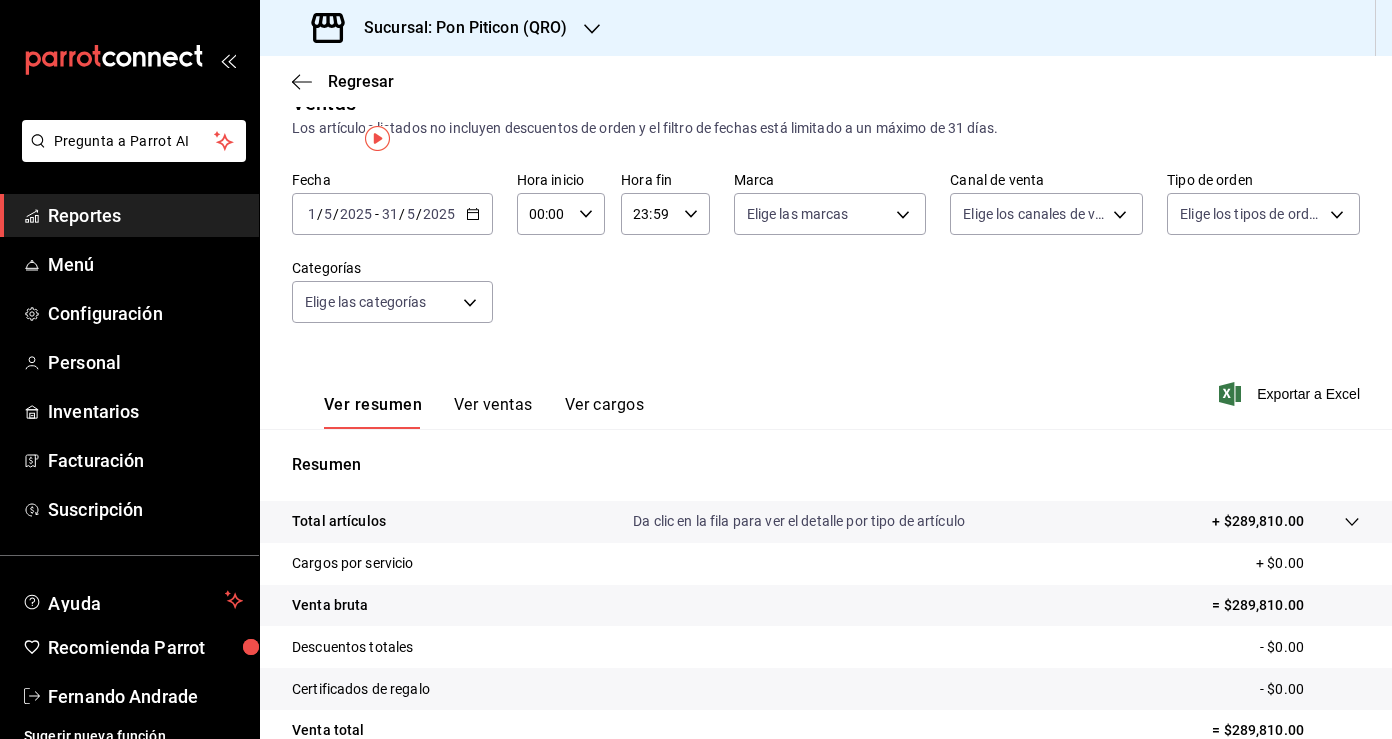 scroll, scrollTop: 0, scrollLeft: 0, axis: both 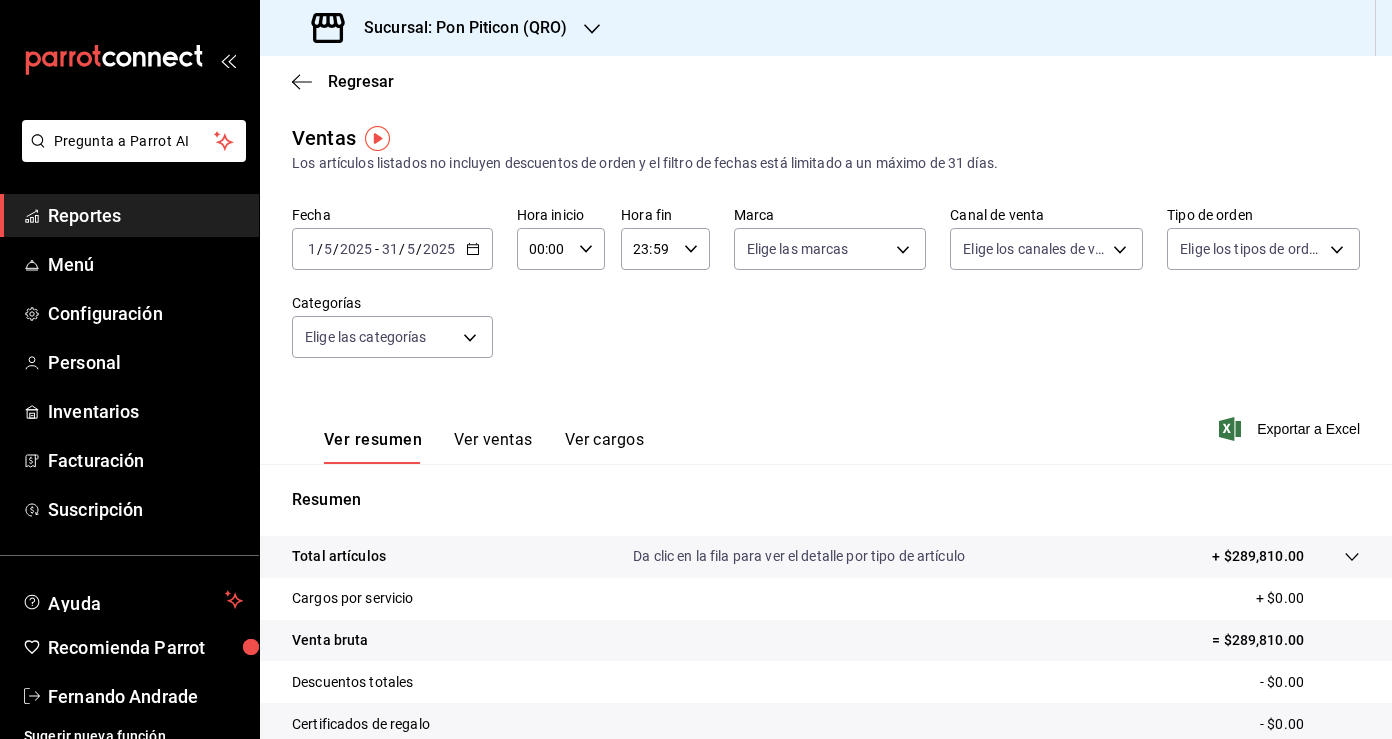 click on "Fecha [DATE] [DATE] - [DATE] [DATE] Hora inicio 00:00 Hora inicio Hora fin 23:59 Hora fin Marca Elige las marcas Canal de venta Elige los canales de venta Tipo de orden Elige los tipos de orden Categorías Elige las categorías" at bounding box center (826, 294) 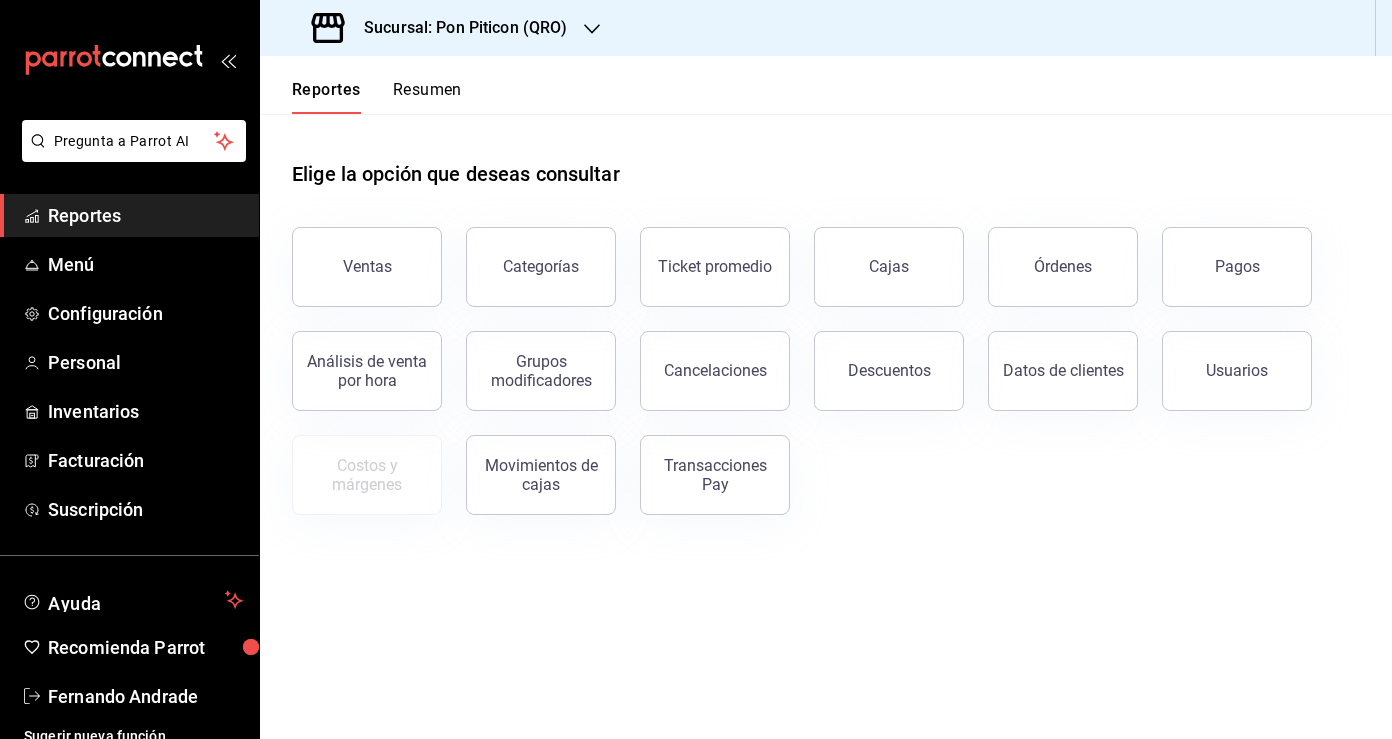 click on "Reportes Resumen" at bounding box center (361, 85) 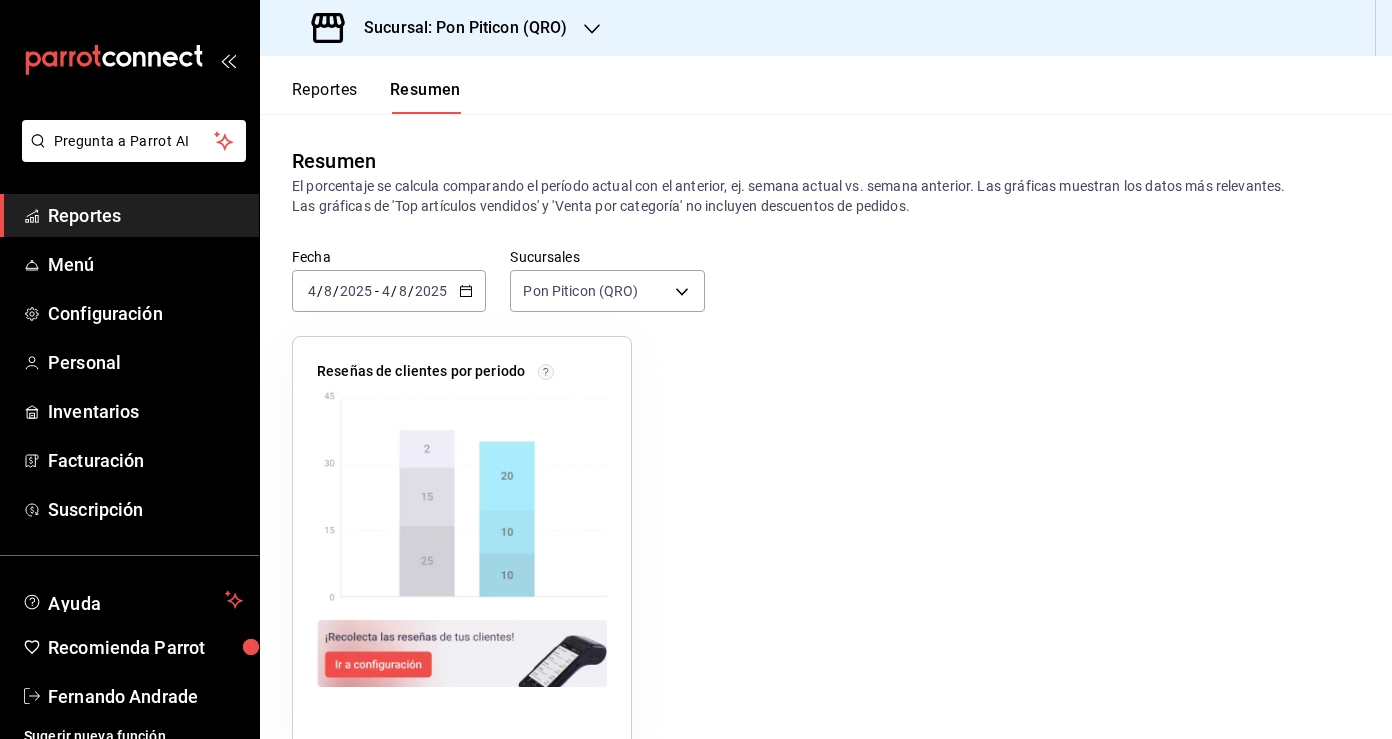 click on "2025-08-04 4 / 8 / 2025 - 2025-08-04 4 / 8 / 2025" at bounding box center (389, 291) 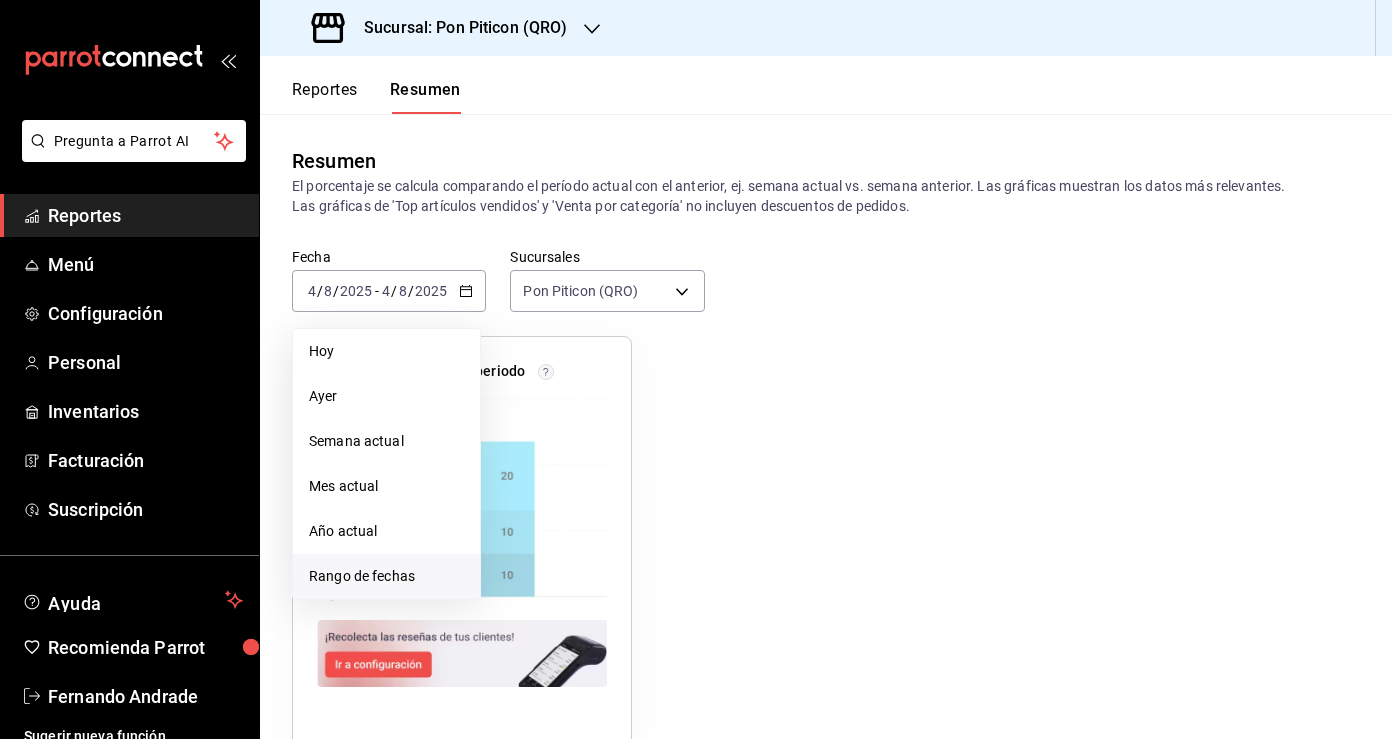 click on "Rango de fechas" at bounding box center (386, 576) 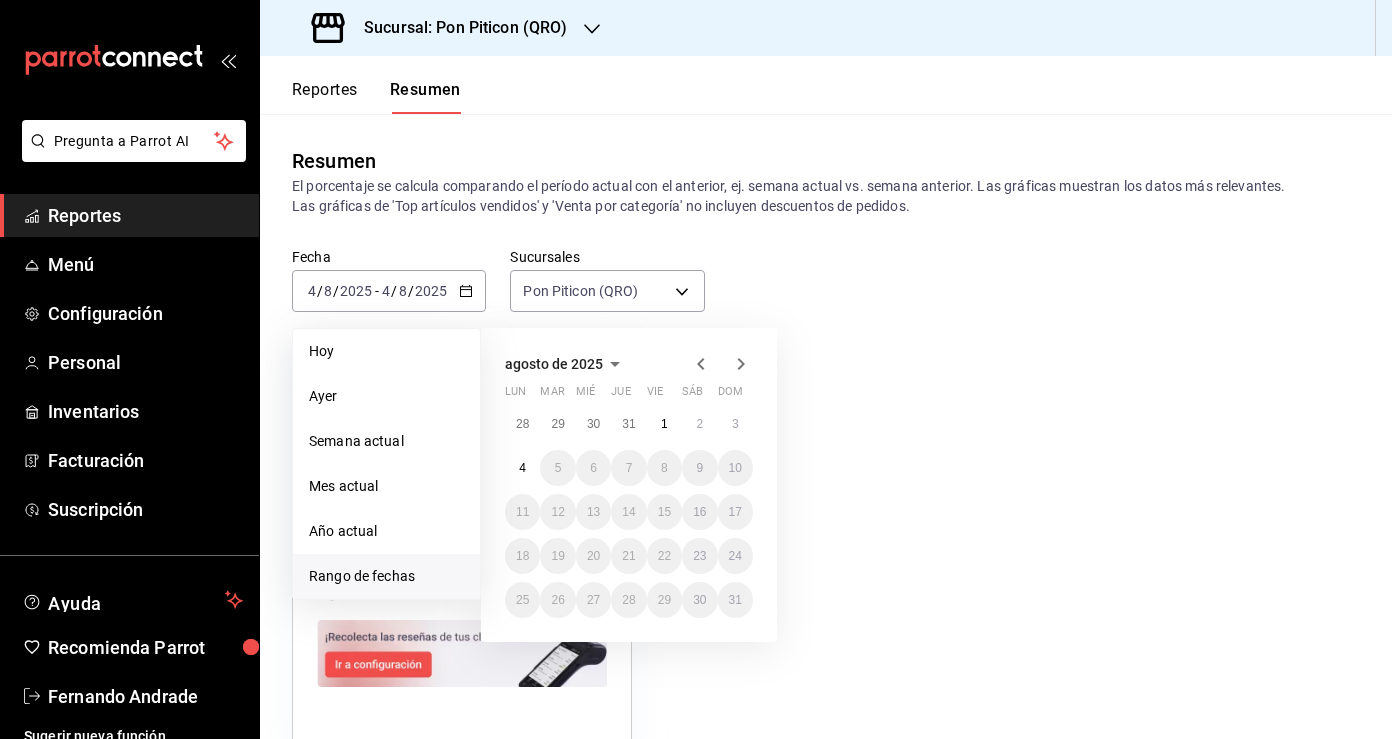 click 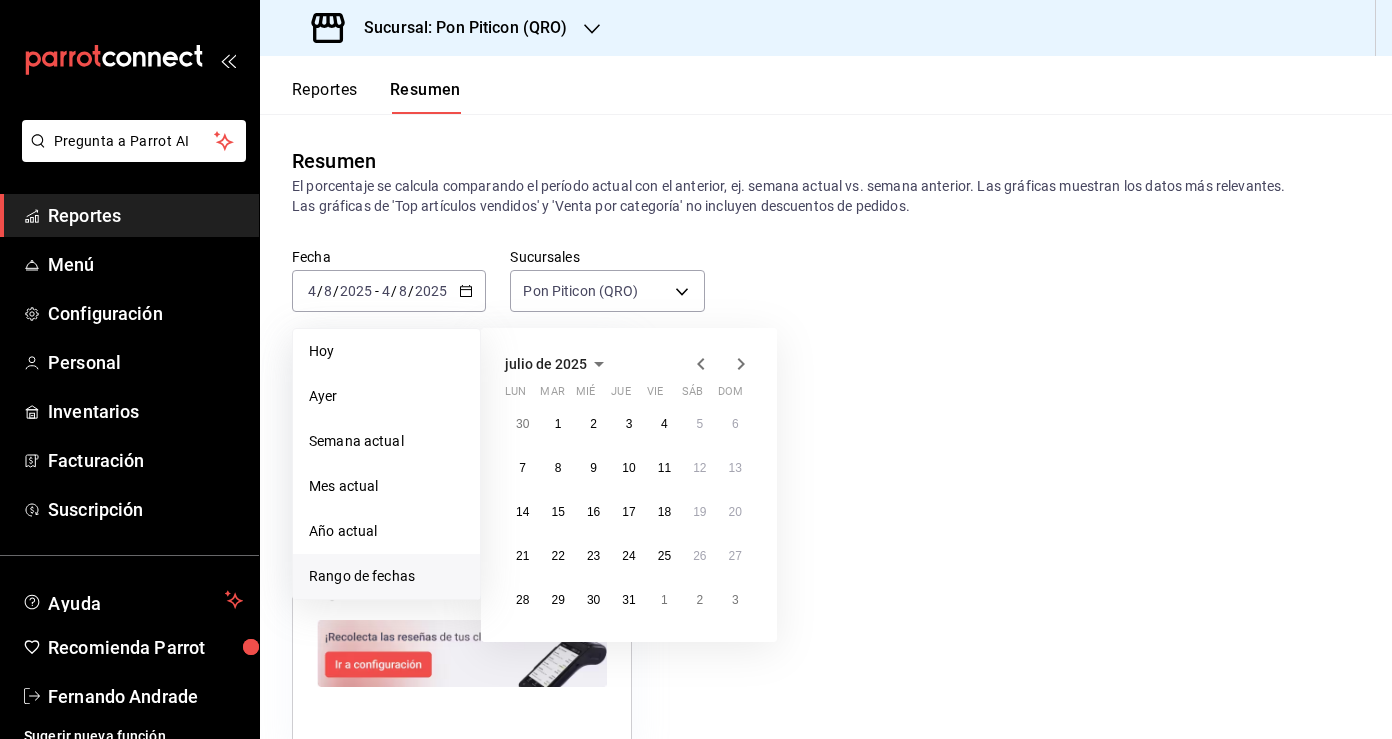 click 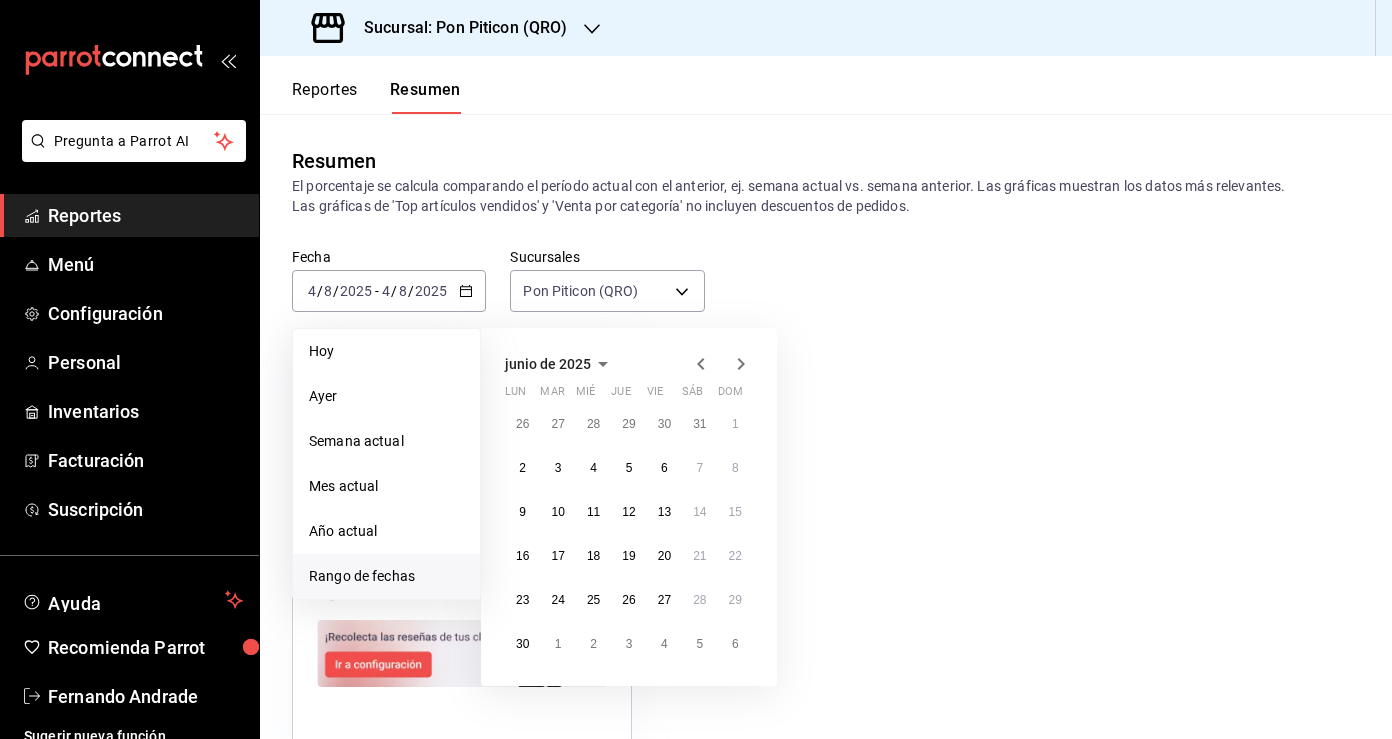 click 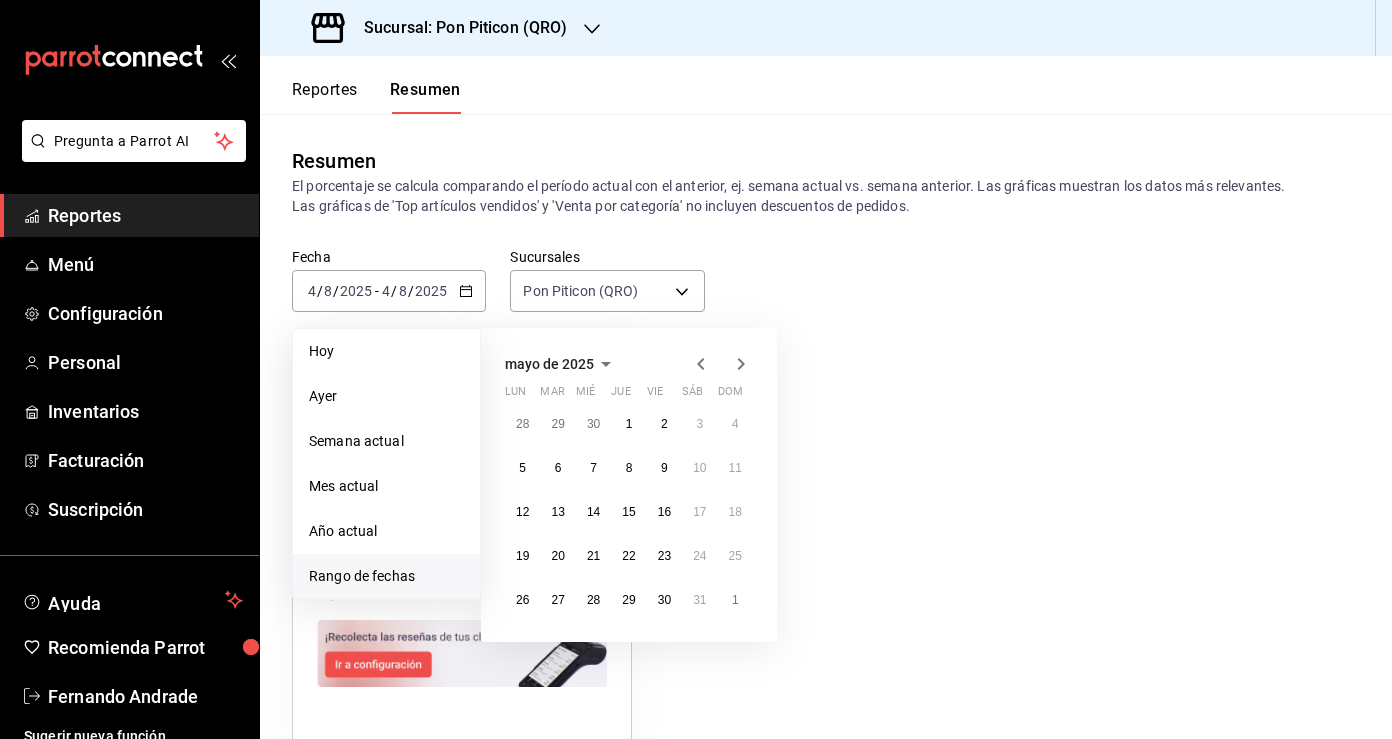 click 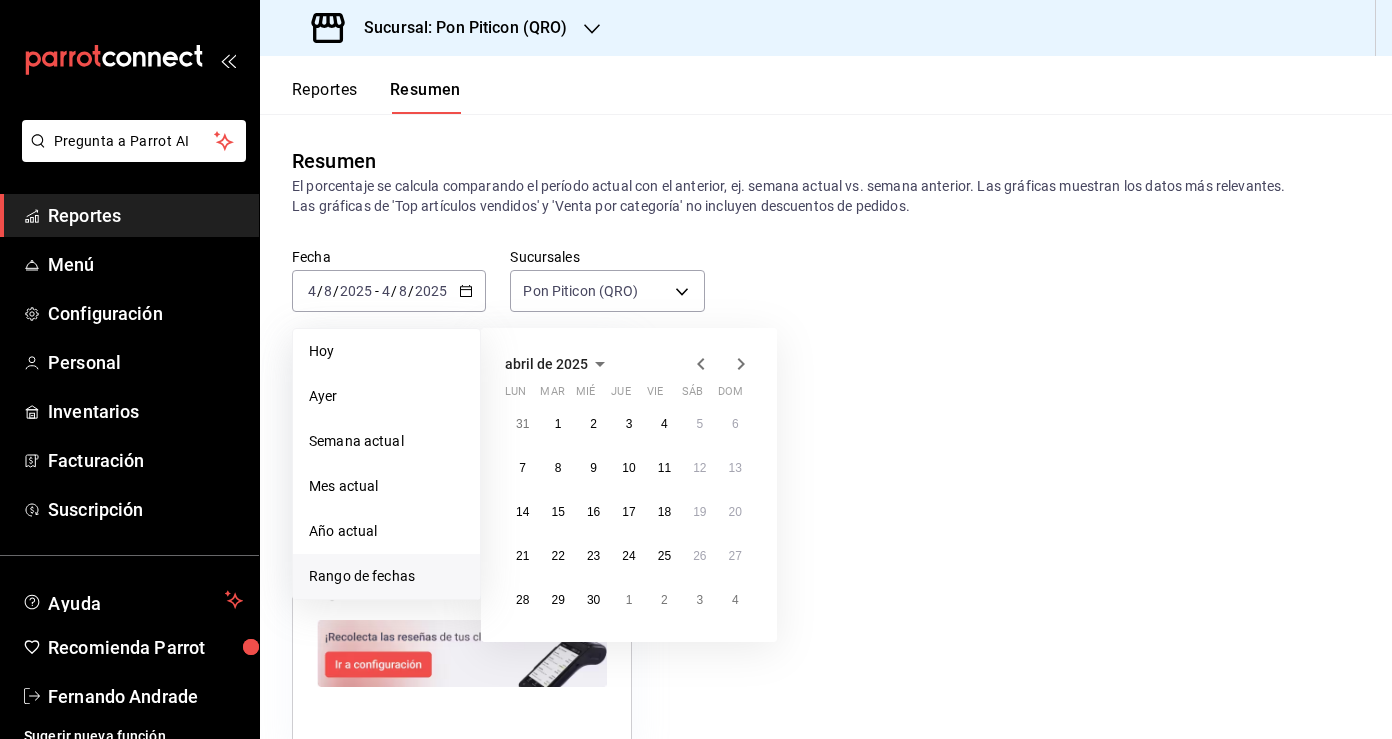 click 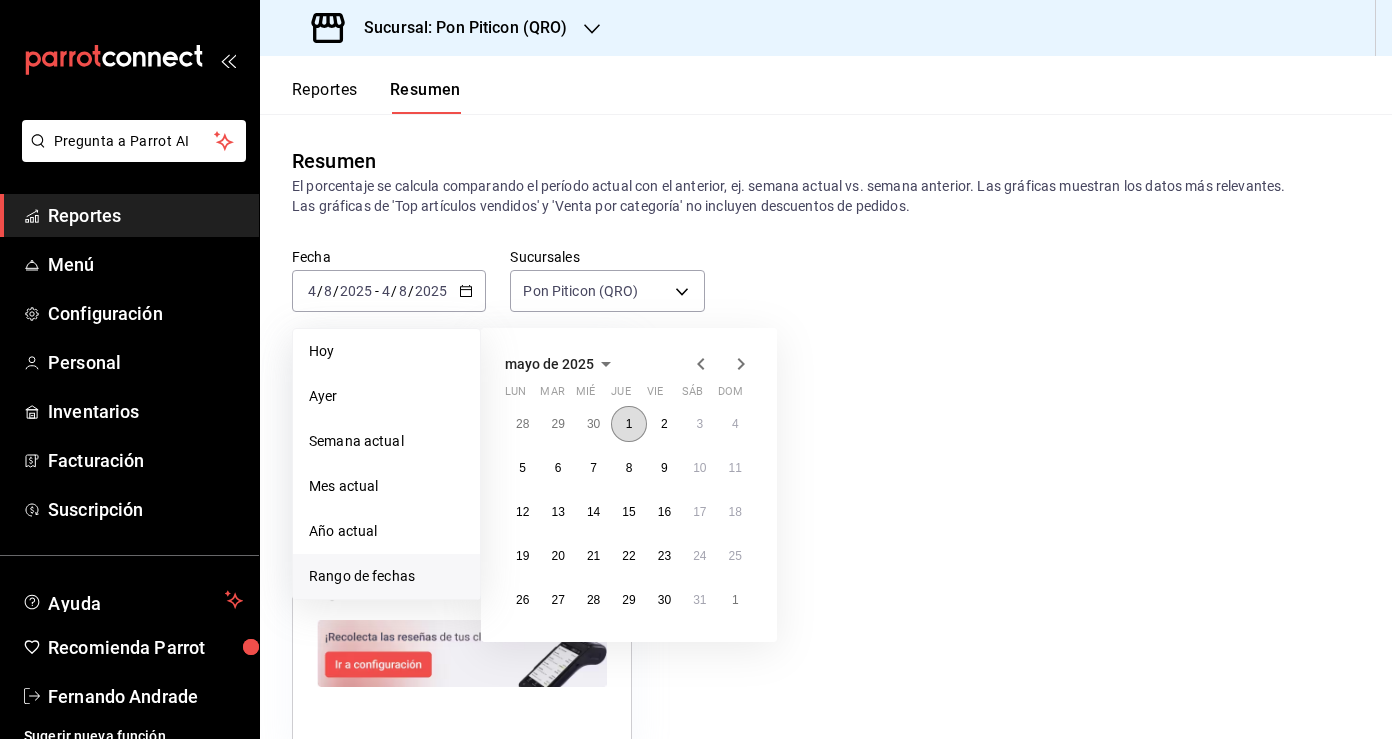 click on "1" at bounding box center (628, 424) 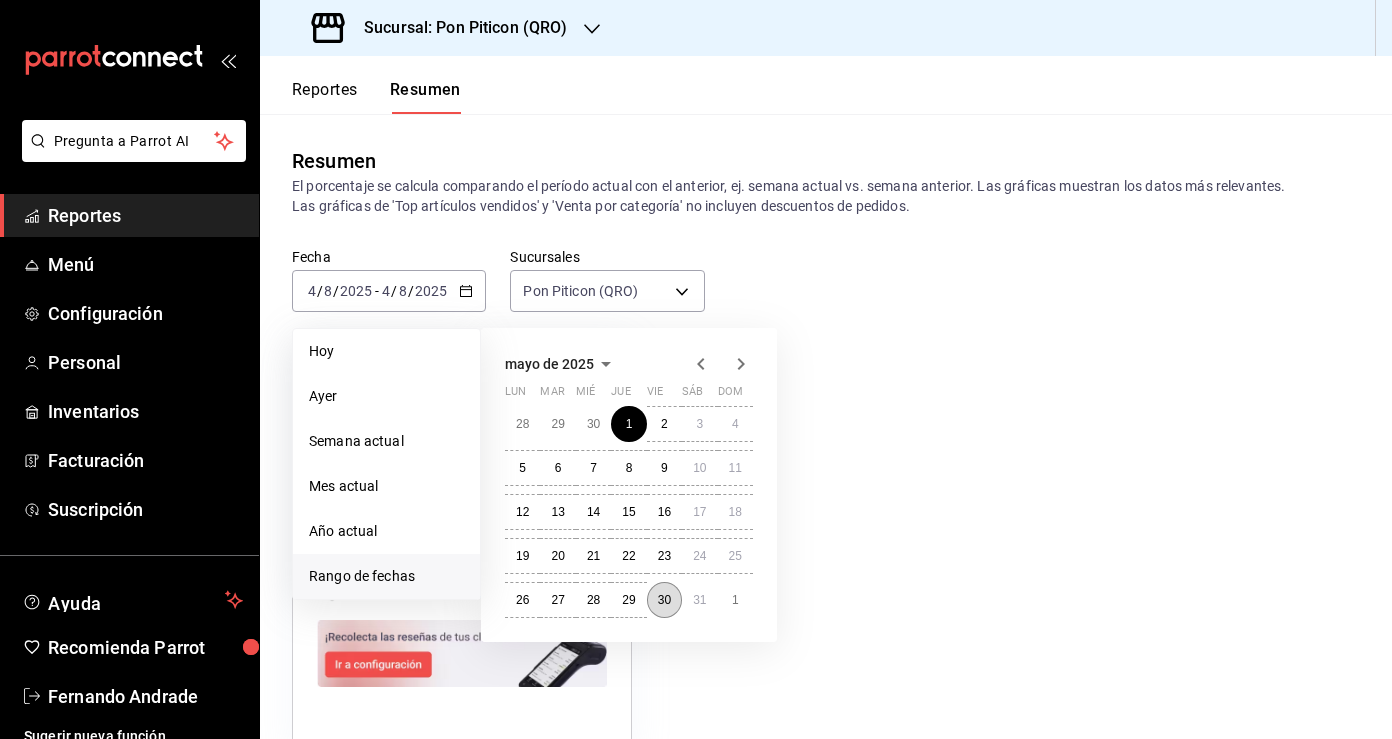 click on "30" at bounding box center (664, 600) 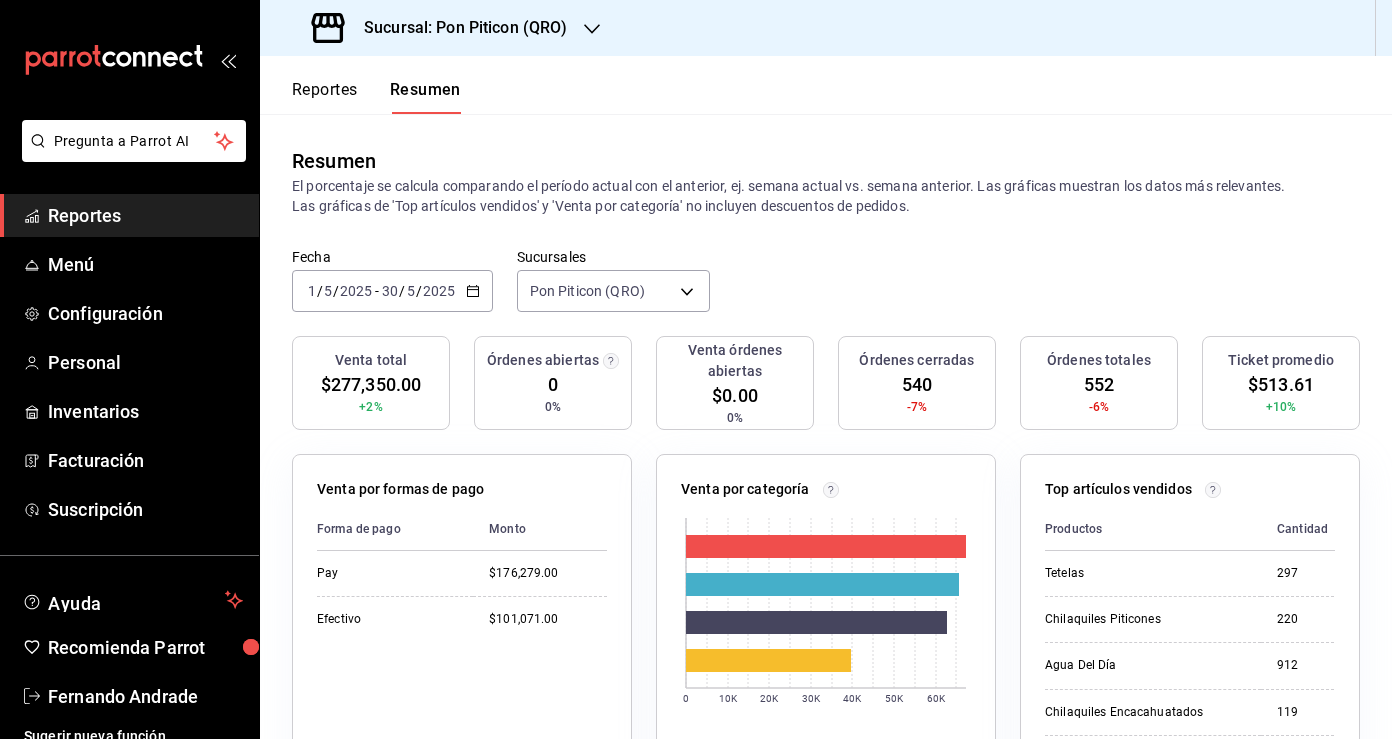 click on "[DATE] [TIME] - [DATE] [TIME]" at bounding box center (392, 291) 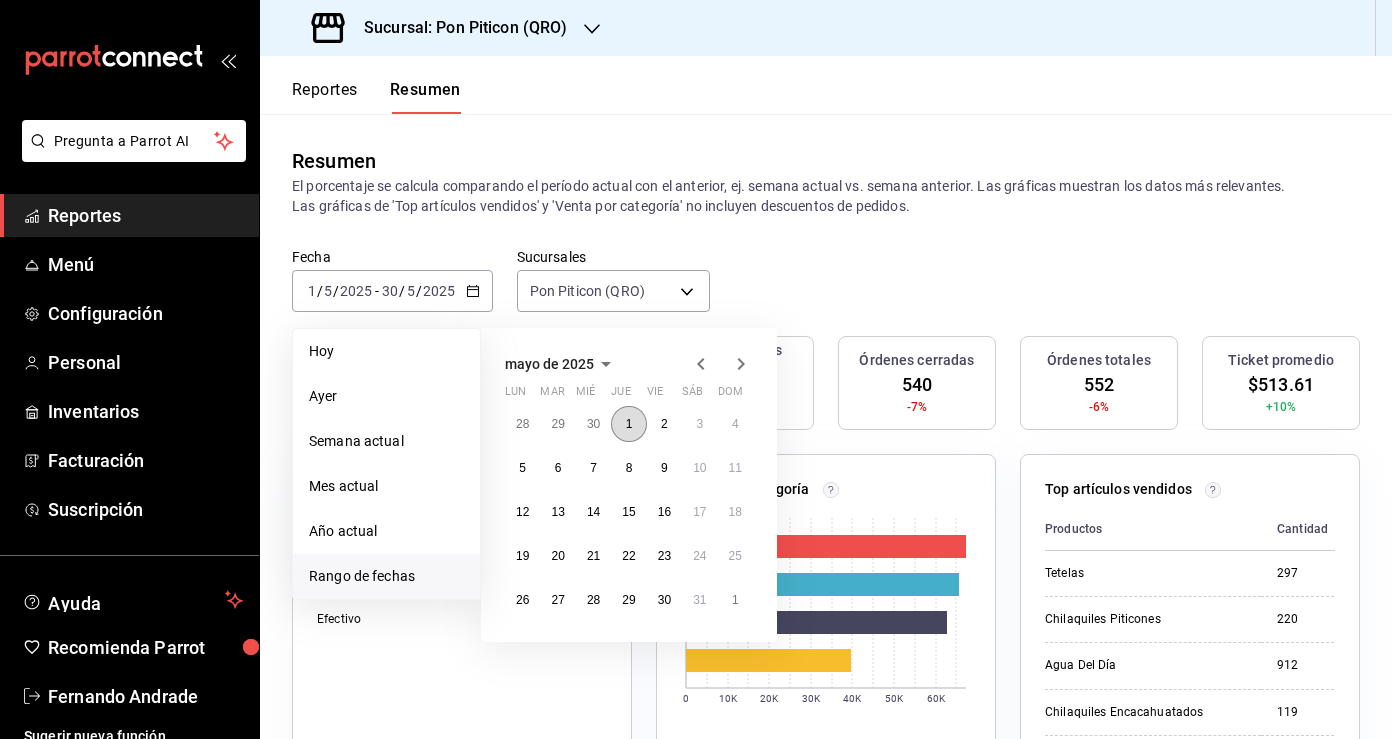 click on "1" at bounding box center (629, 424) 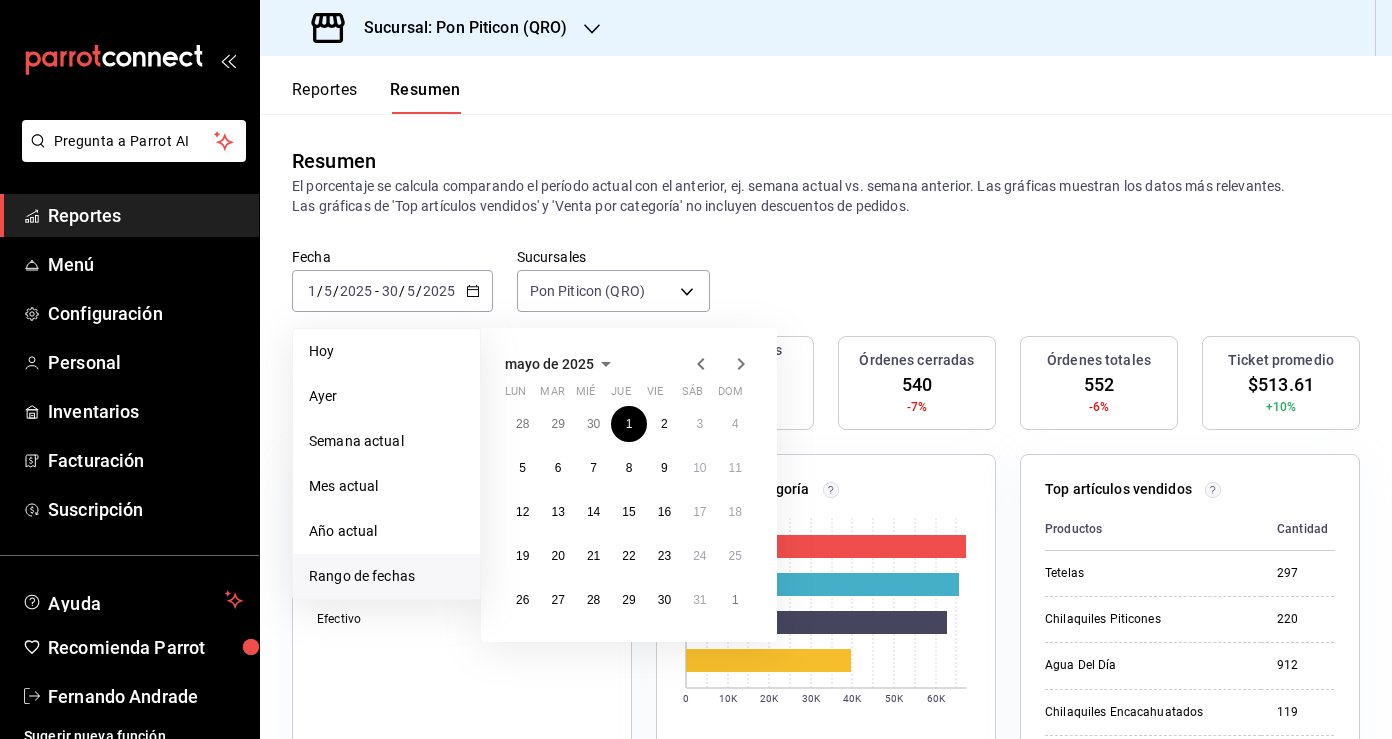 click 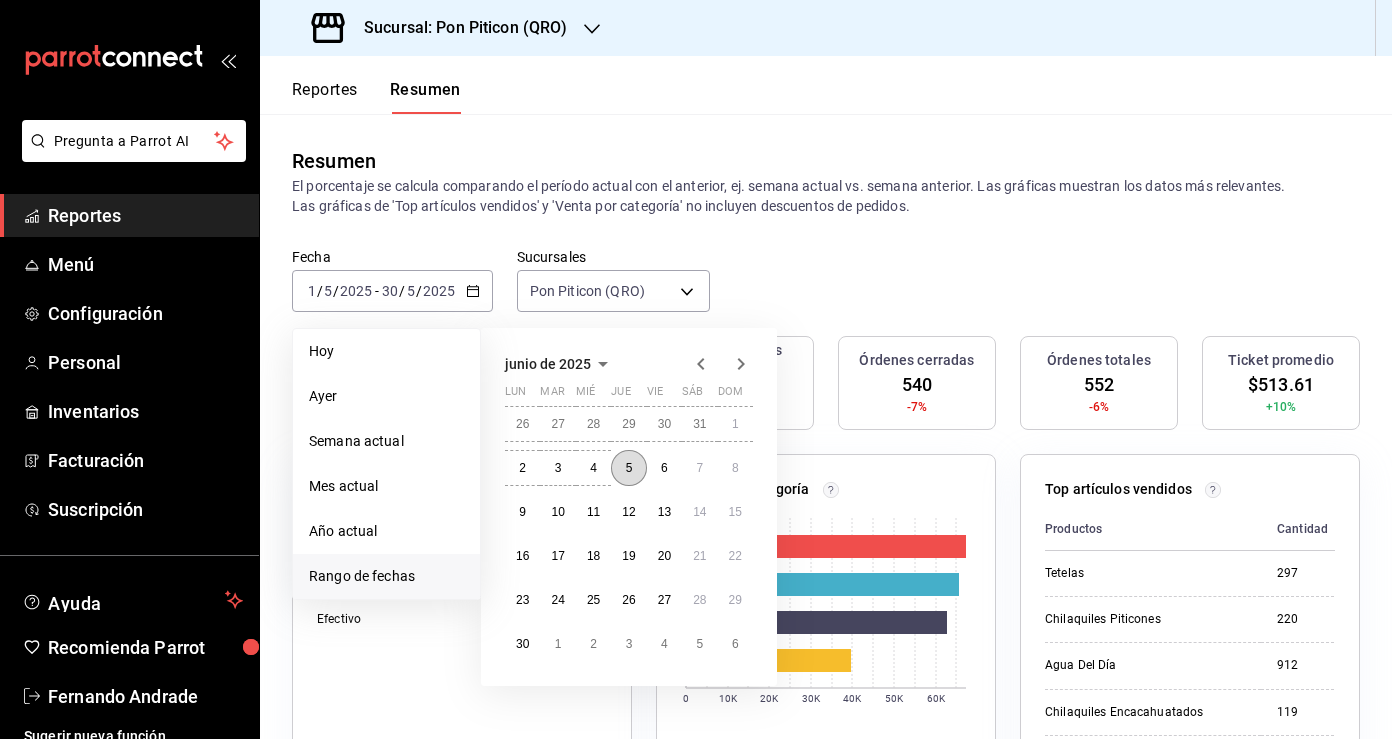 click on "5" at bounding box center (628, 468) 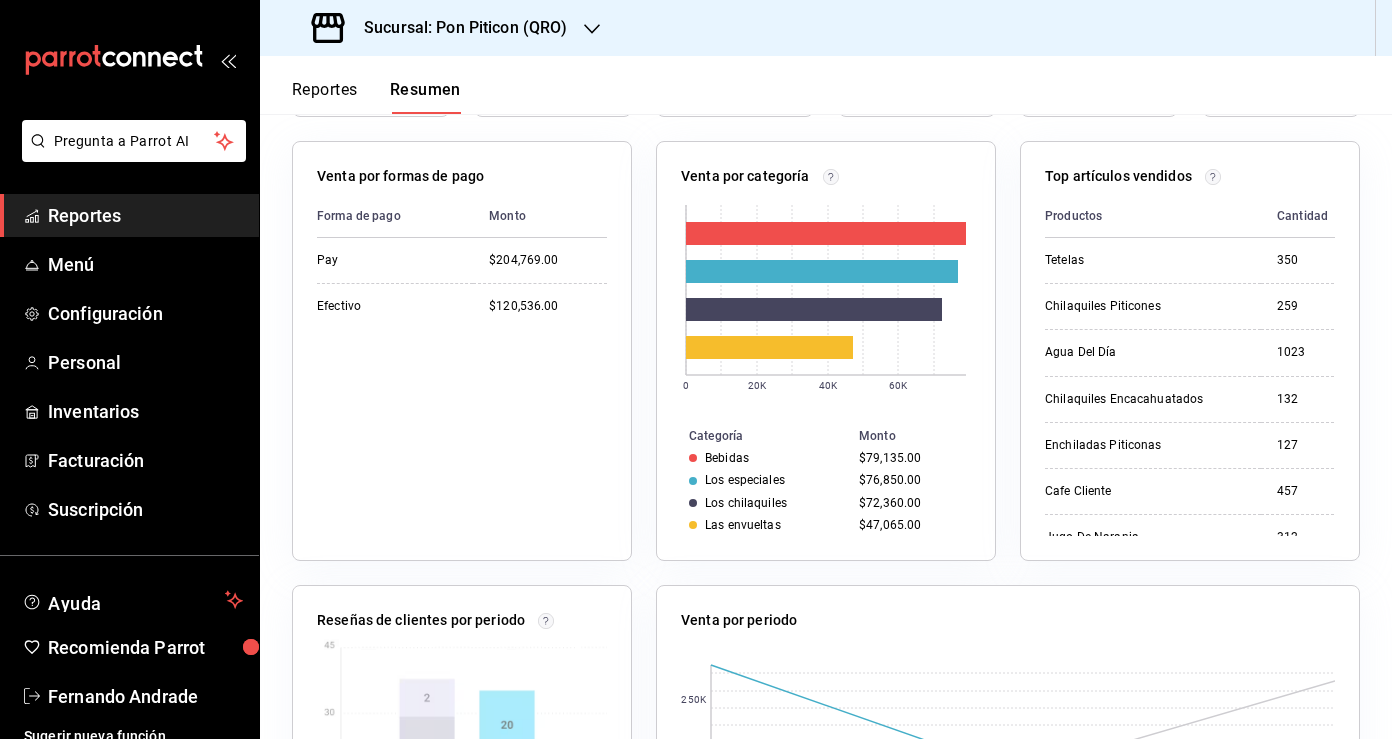 scroll, scrollTop: 611, scrollLeft: 0, axis: vertical 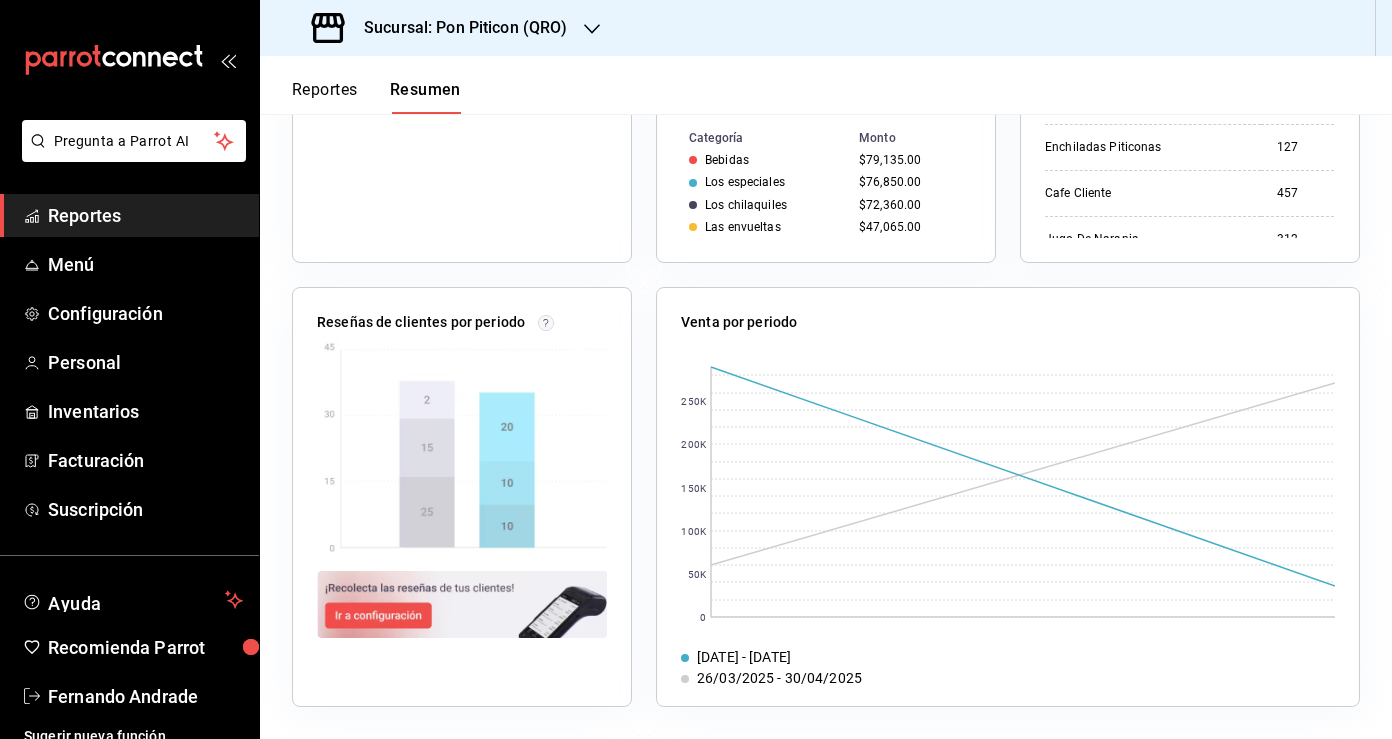 click on "Venta por periodo [NUMBER] [NUMBER] [NUMBER] [NUMBER] [NUMBER] [DATE] - [DATE] [DATE] - [DATE]" at bounding box center [996, 485] 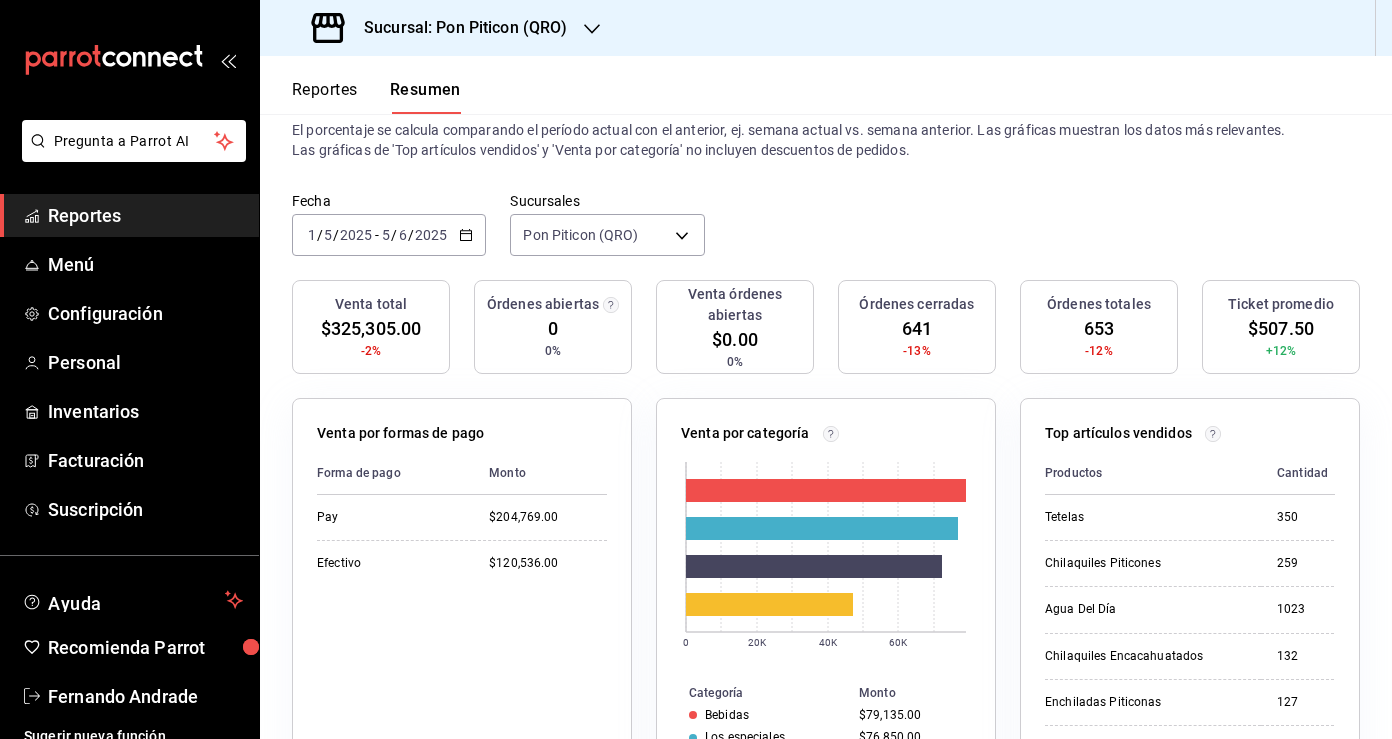 scroll, scrollTop: 55, scrollLeft: 0, axis: vertical 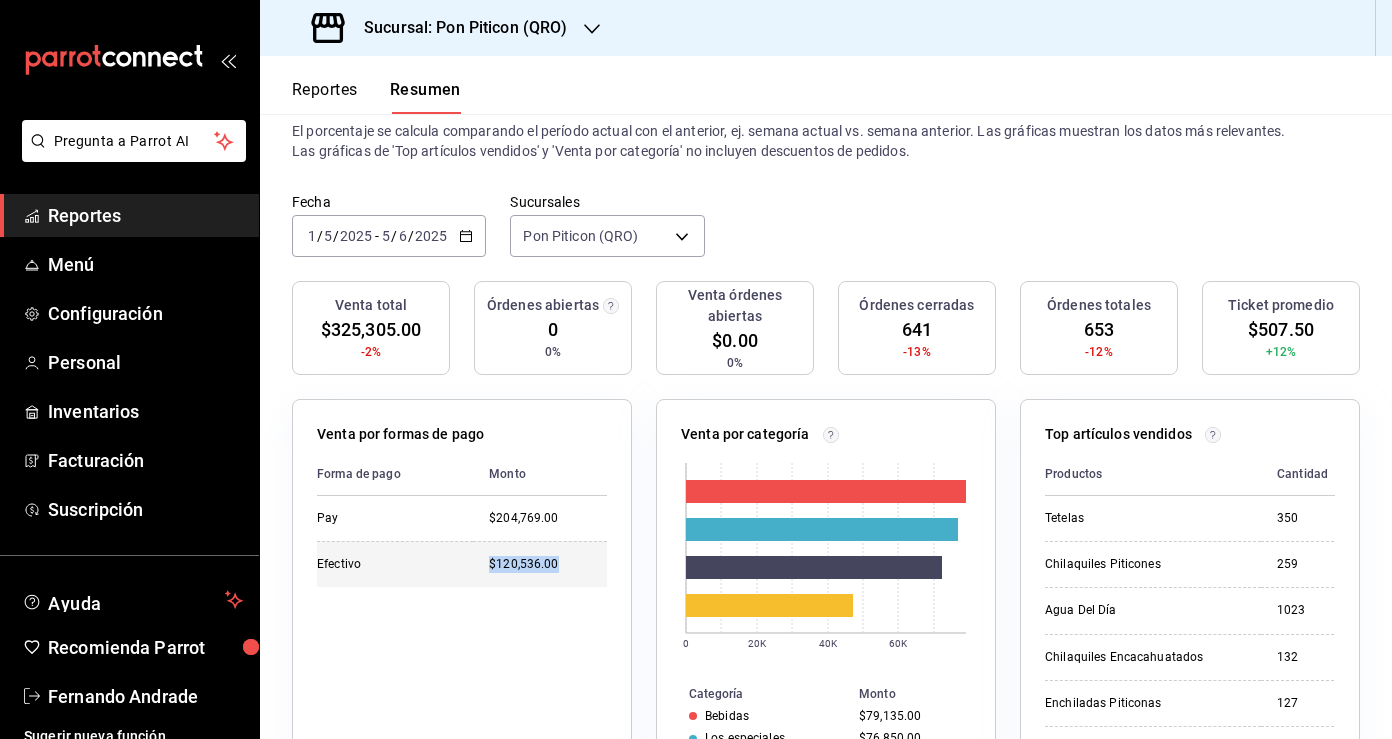 drag, startPoint x: 577, startPoint y: 567, endPoint x: 477, endPoint y: 566, distance: 100.005 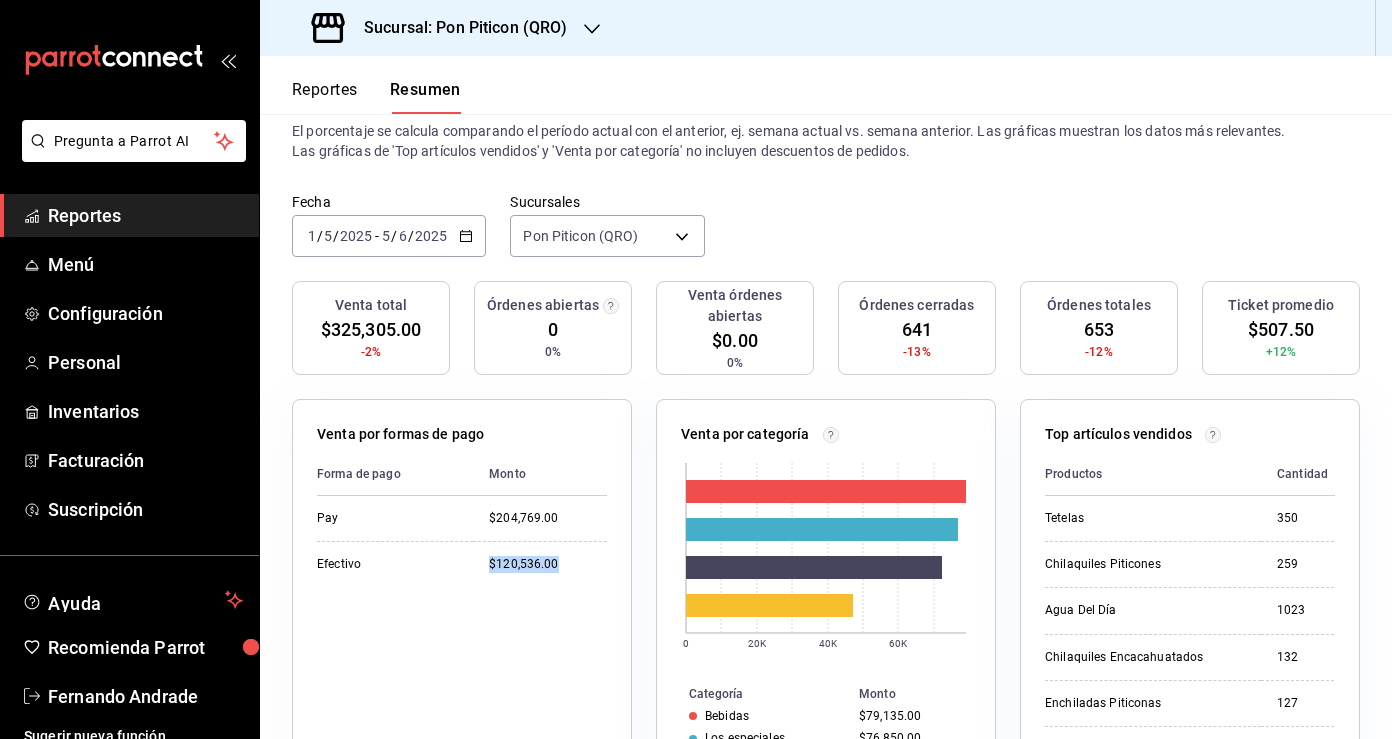 click on "Reportes" at bounding box center (325, 97) 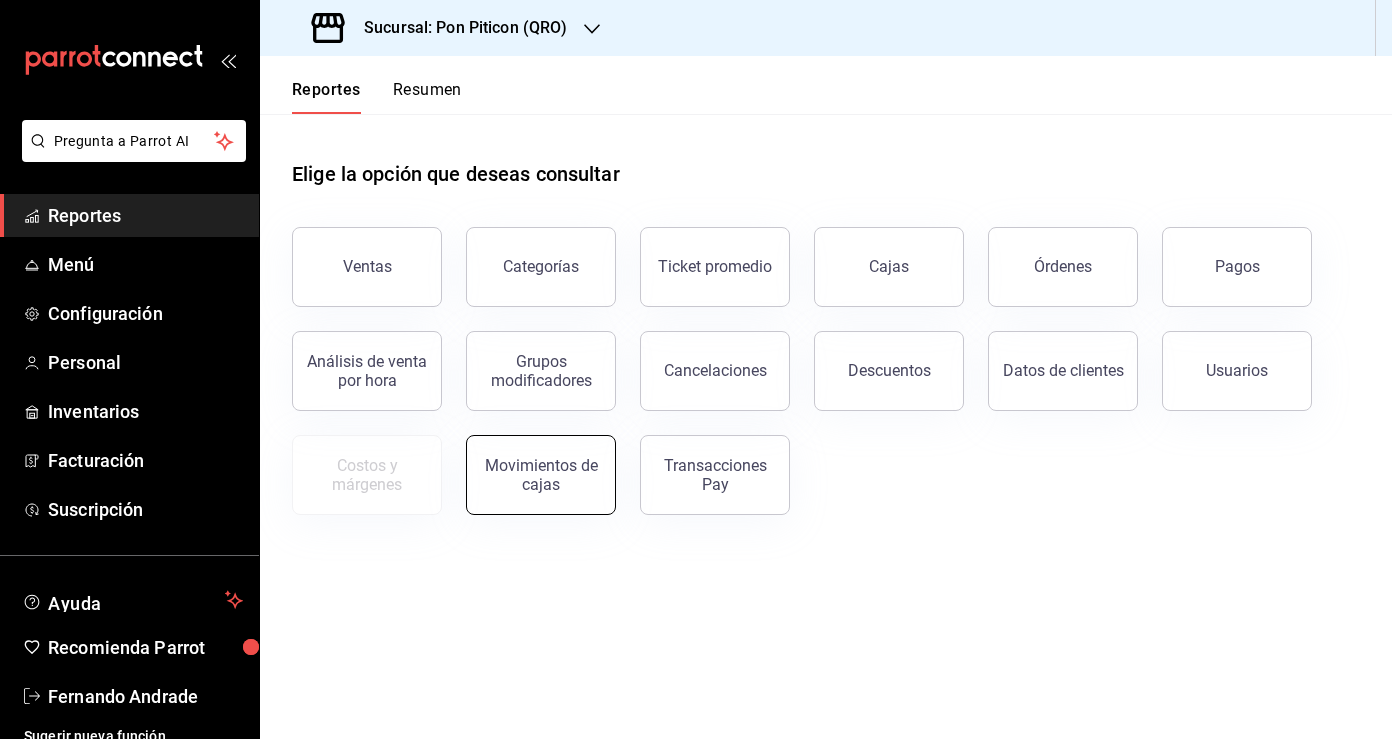 click on "Movimientos de cajas" at bounding box center [541, 475] 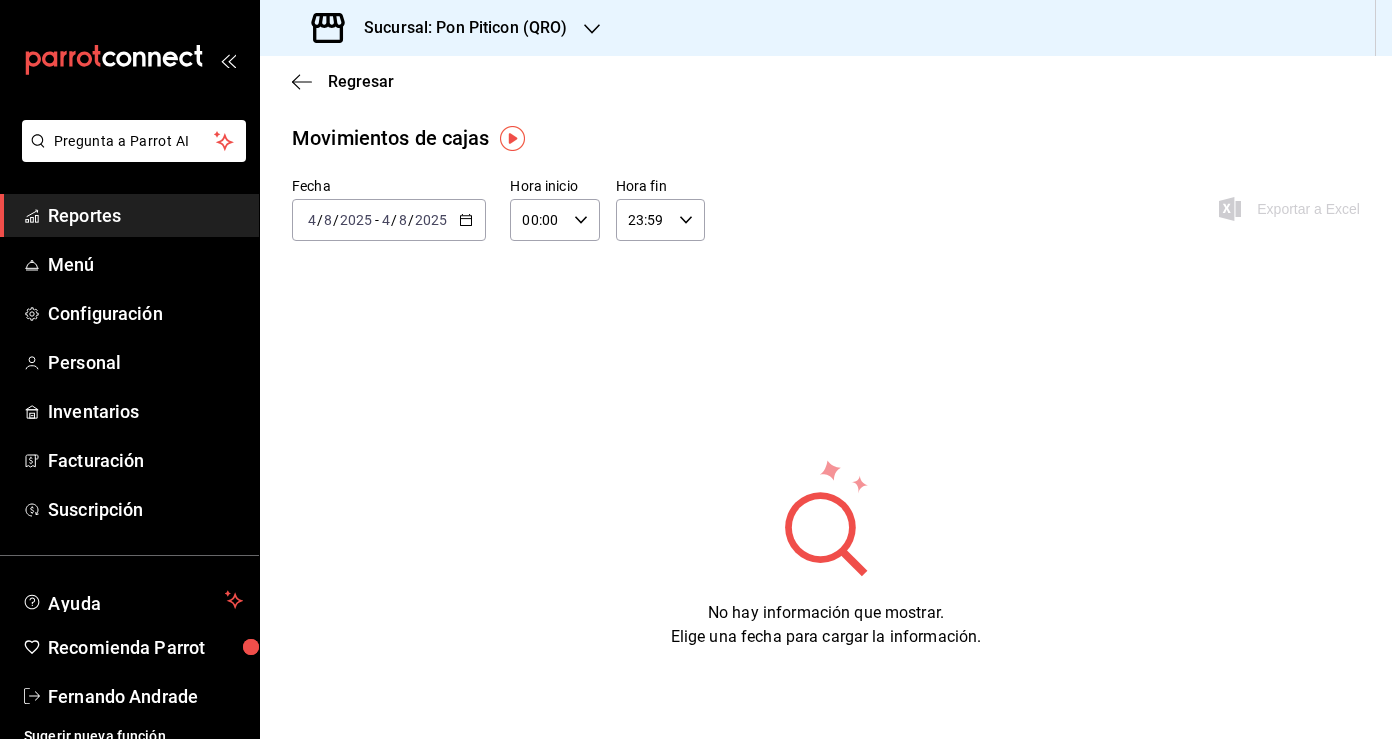 click 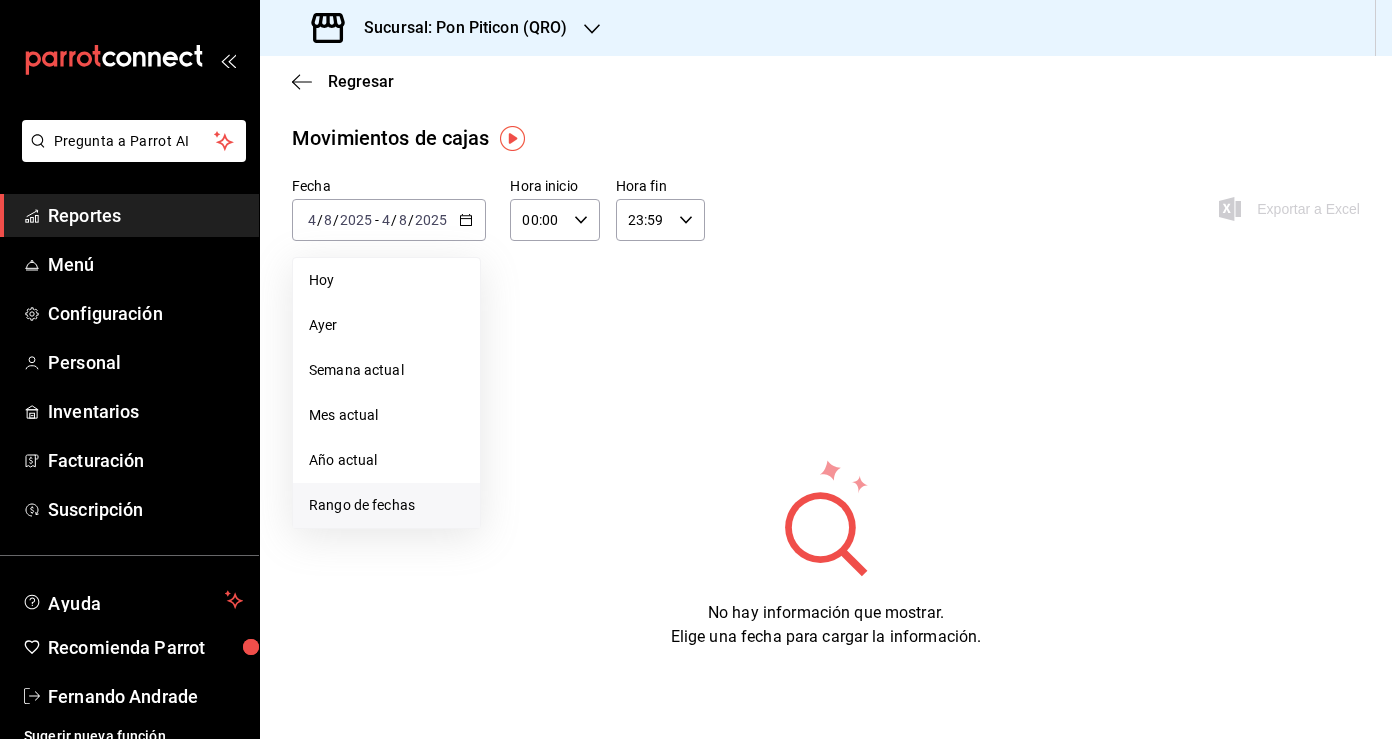 click on "Rango de fechas" at bounding box center [386, 505] 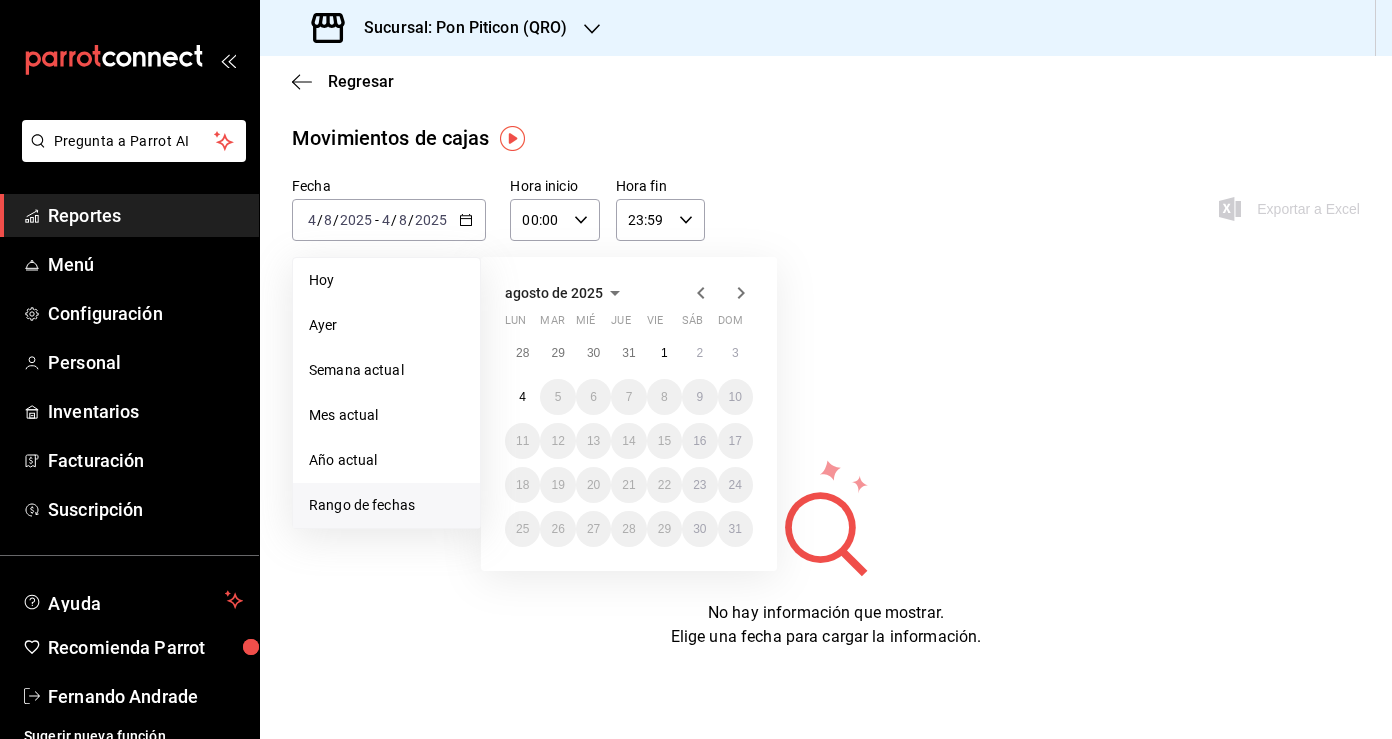 click 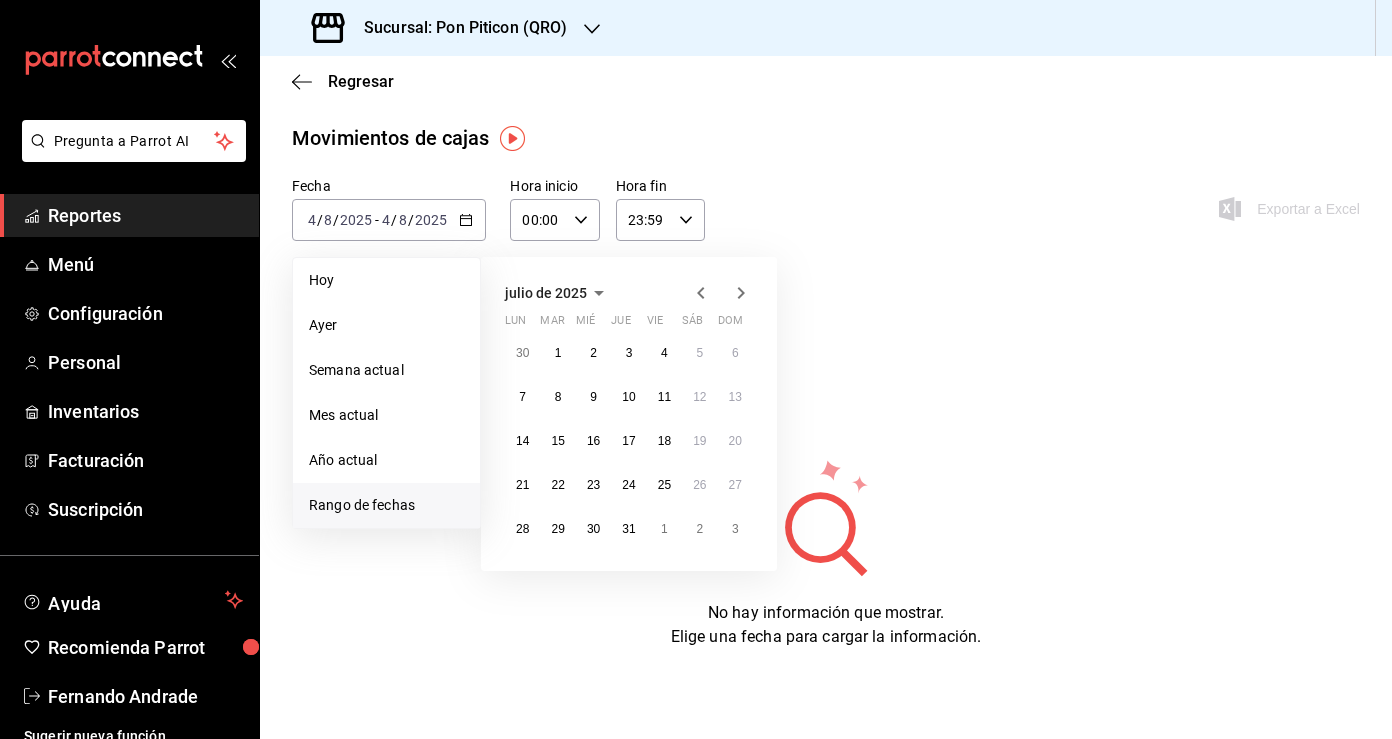 click 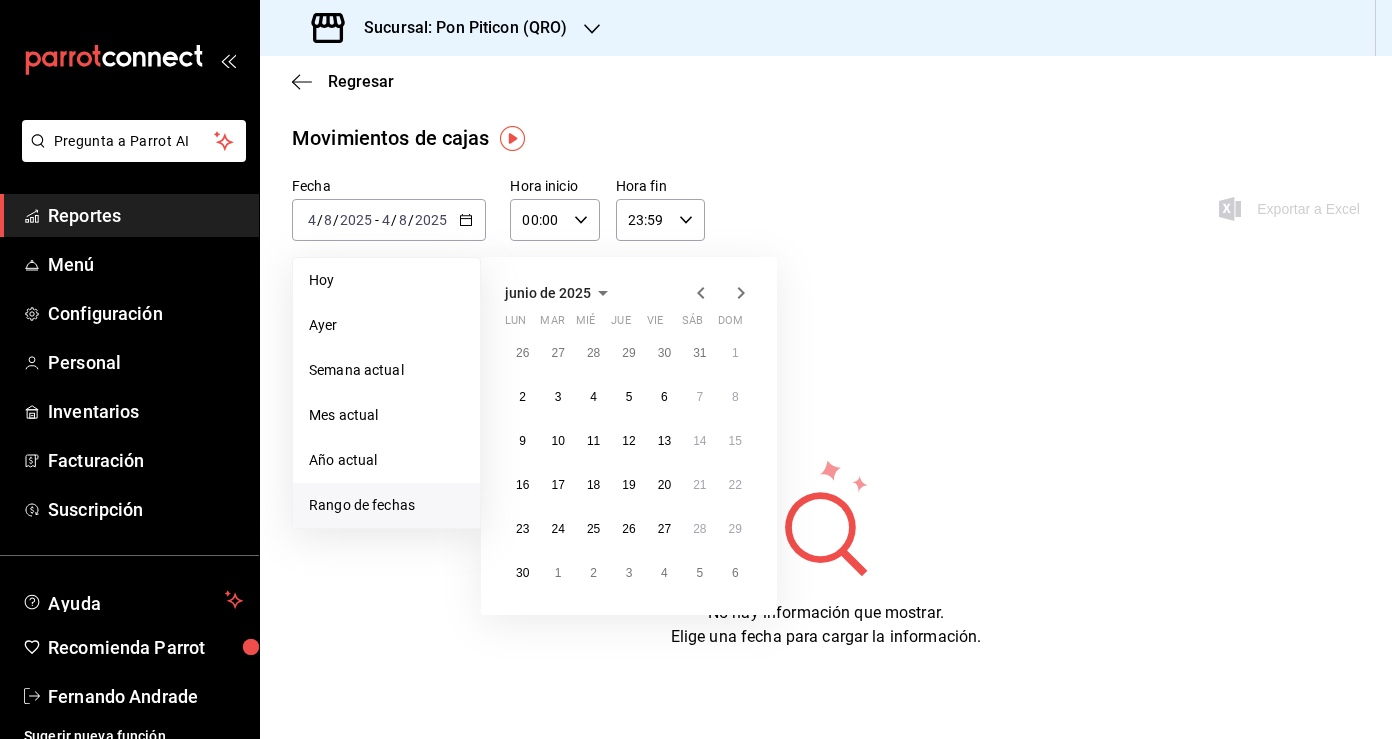click 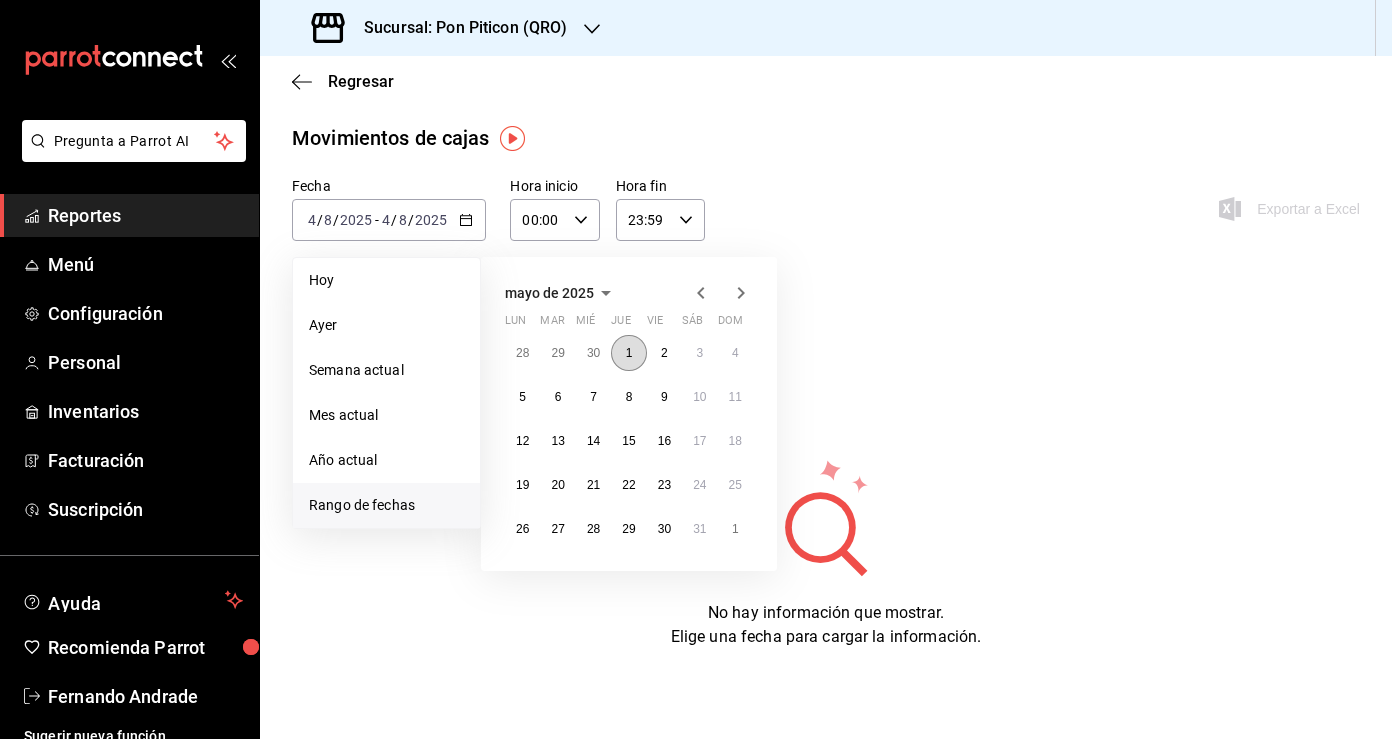 click on "1" at bounding box center [628, 353] 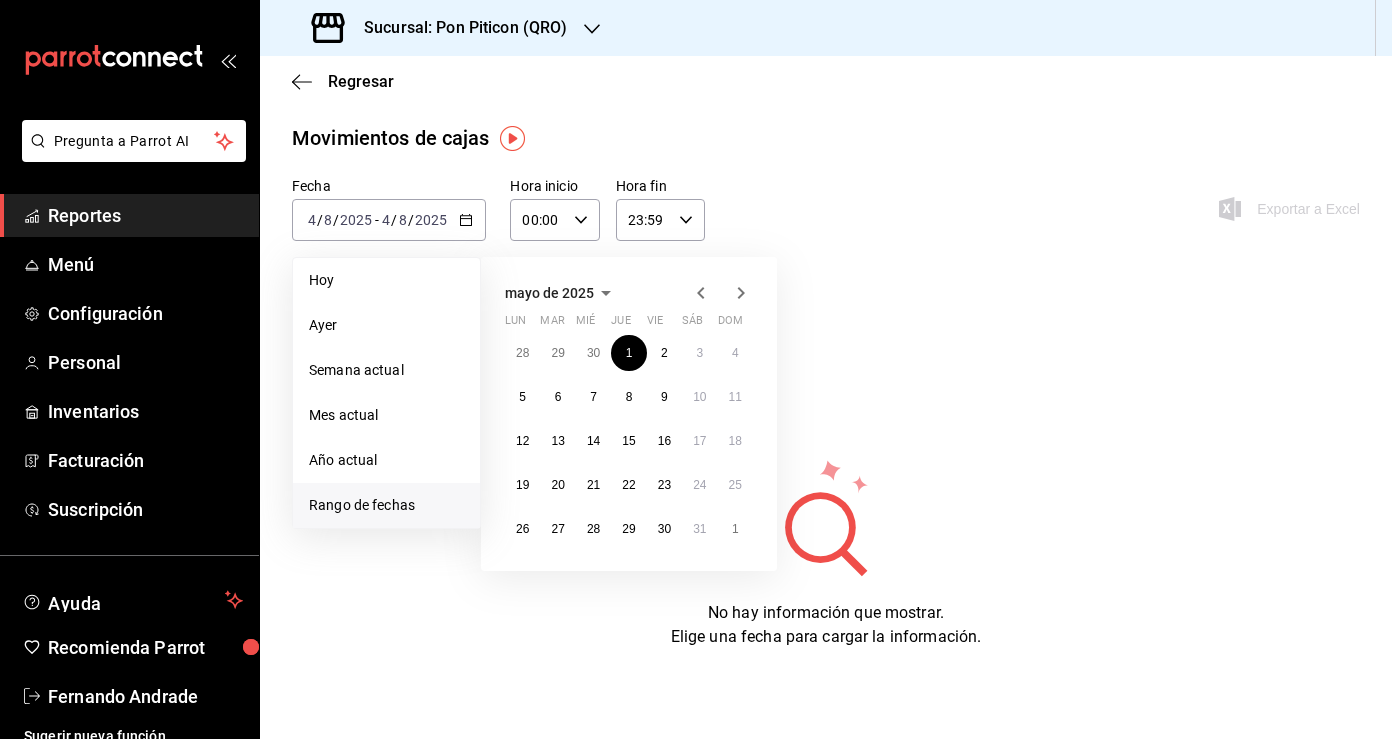 click 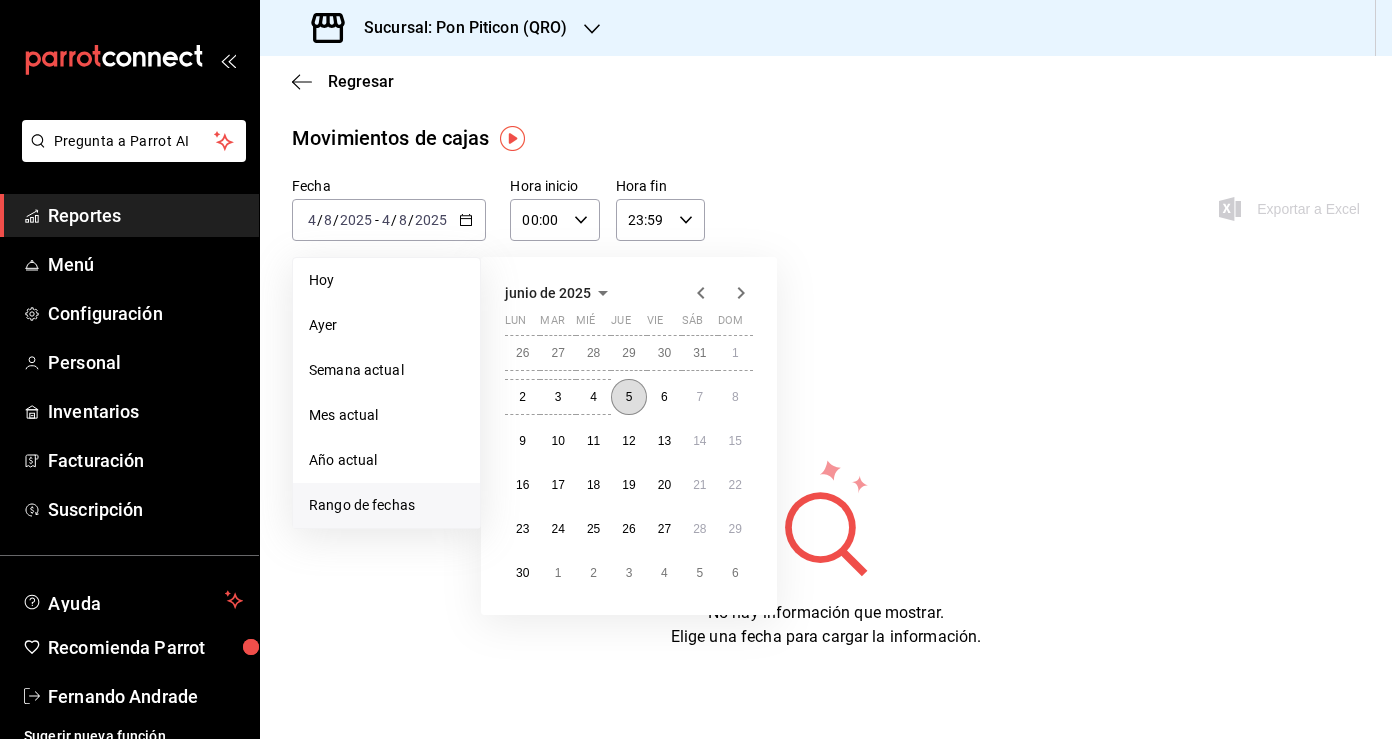 click on "5" at bounding box center [628, 397] 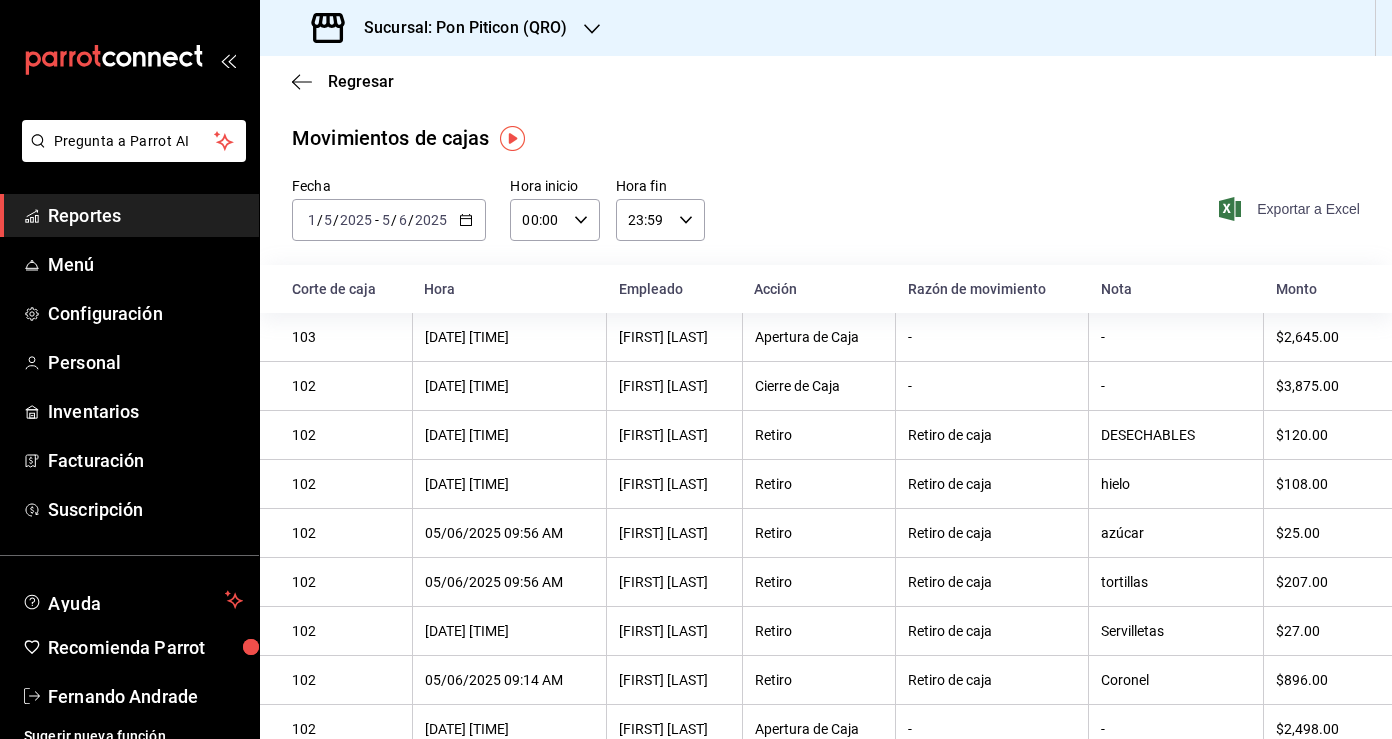 click on "Exportar a Excel" at bounding box center (1291, 209) 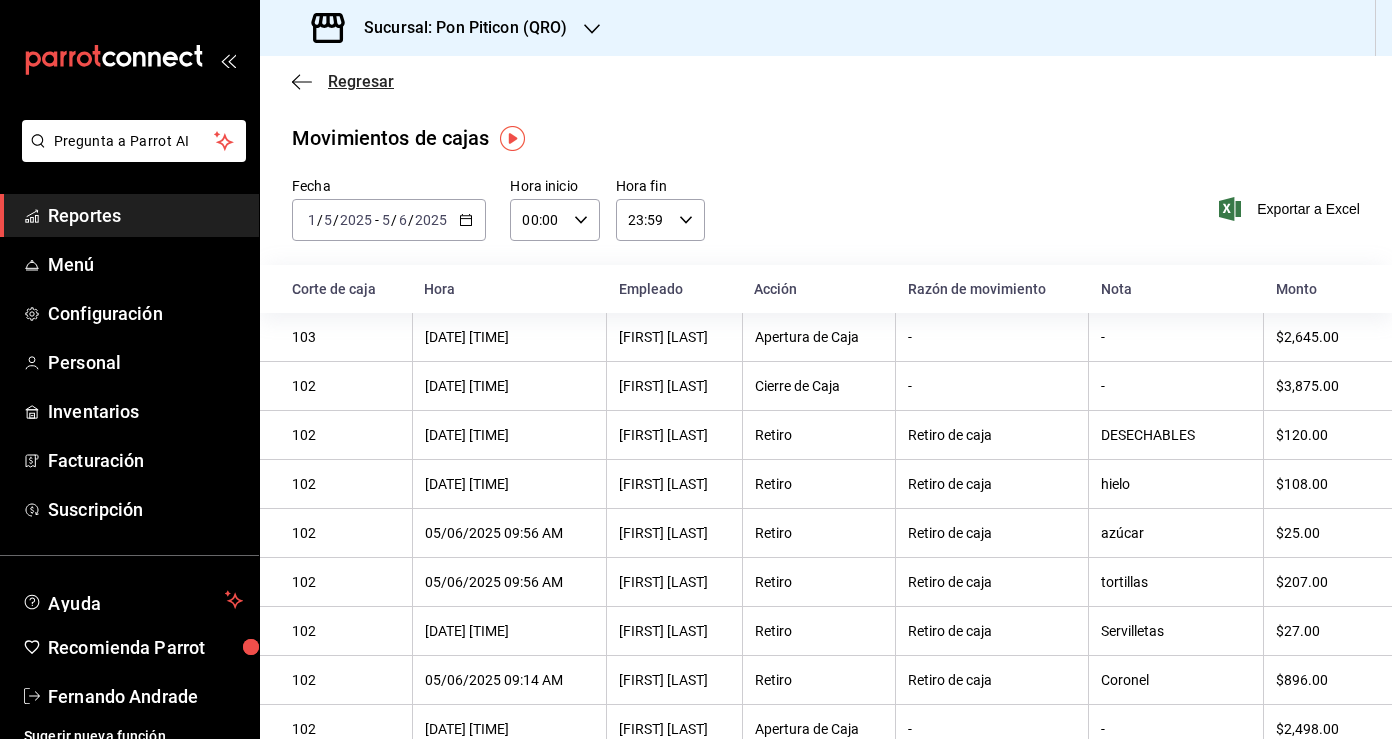 click 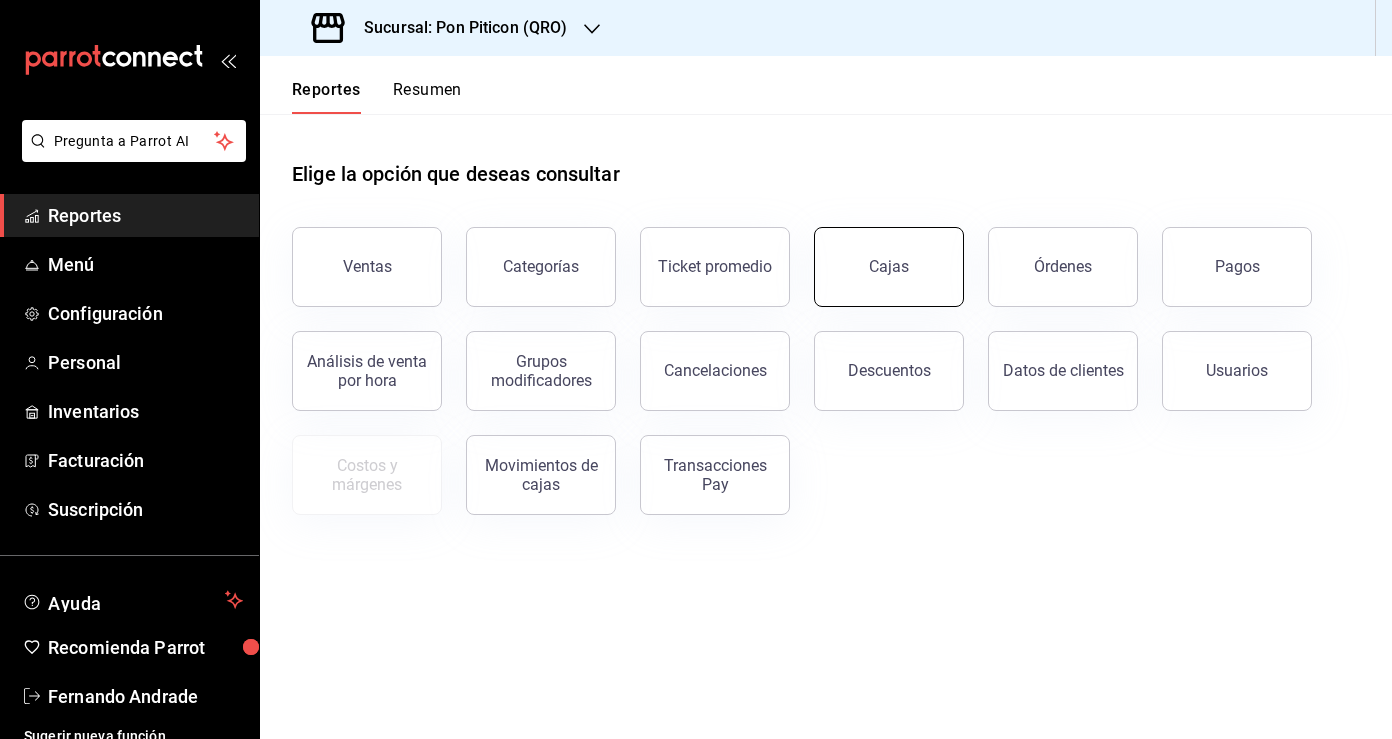click on "Cajas" at bounding box center [889, 266] 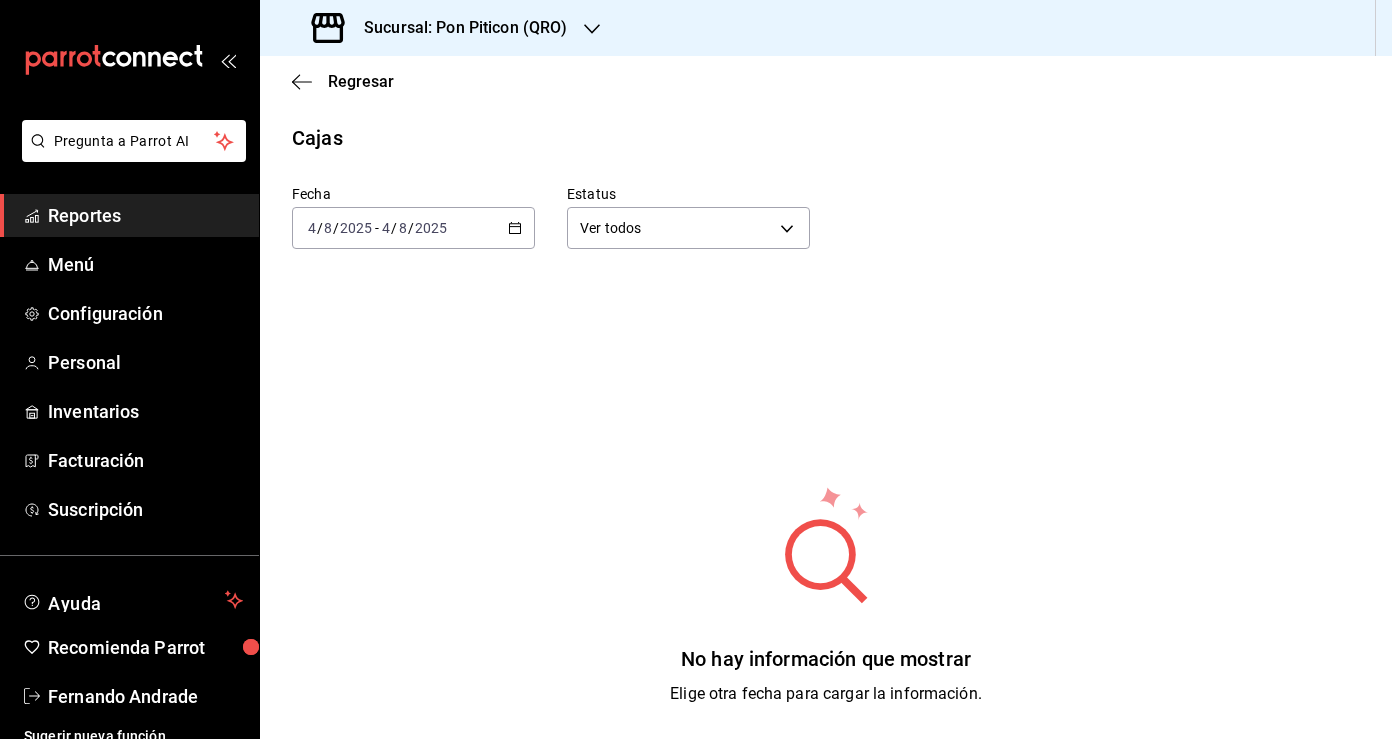 click 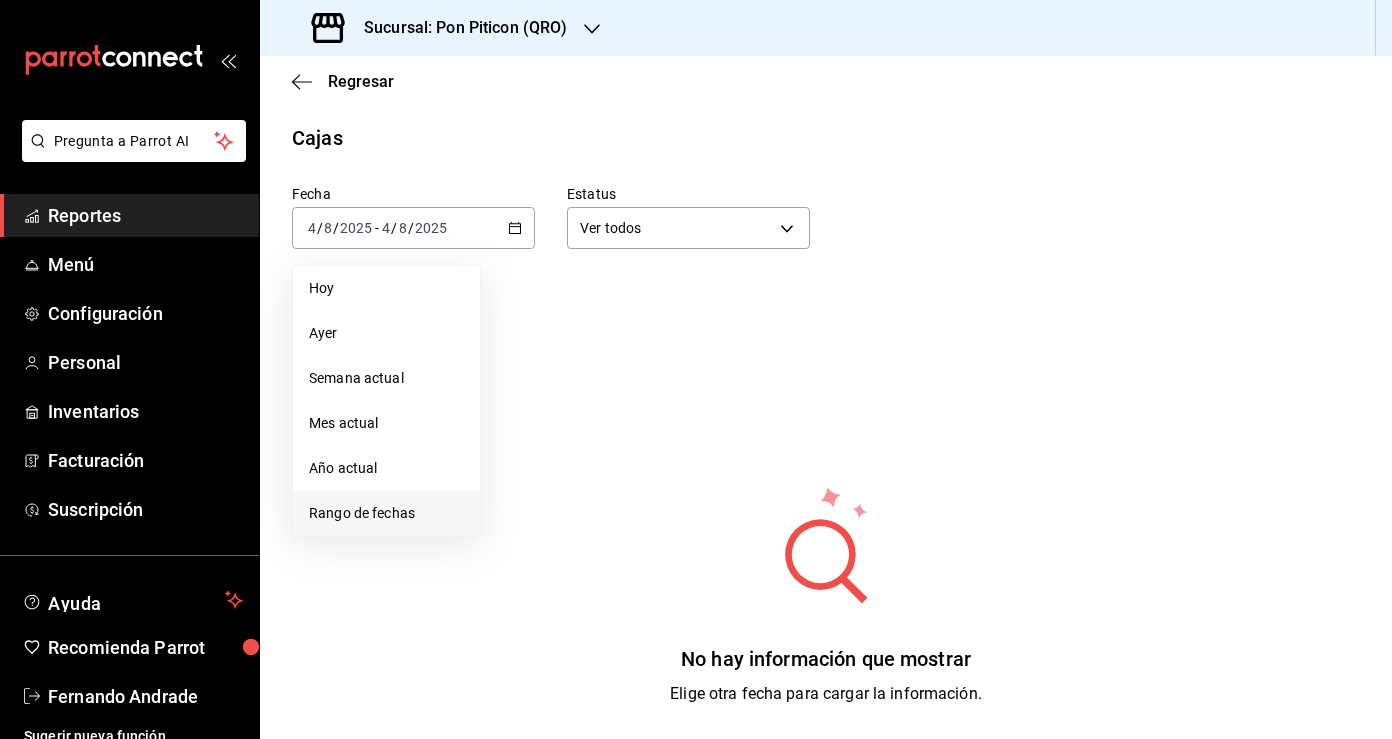 click on "Rango de fechas" at bounding box center [386, 513] 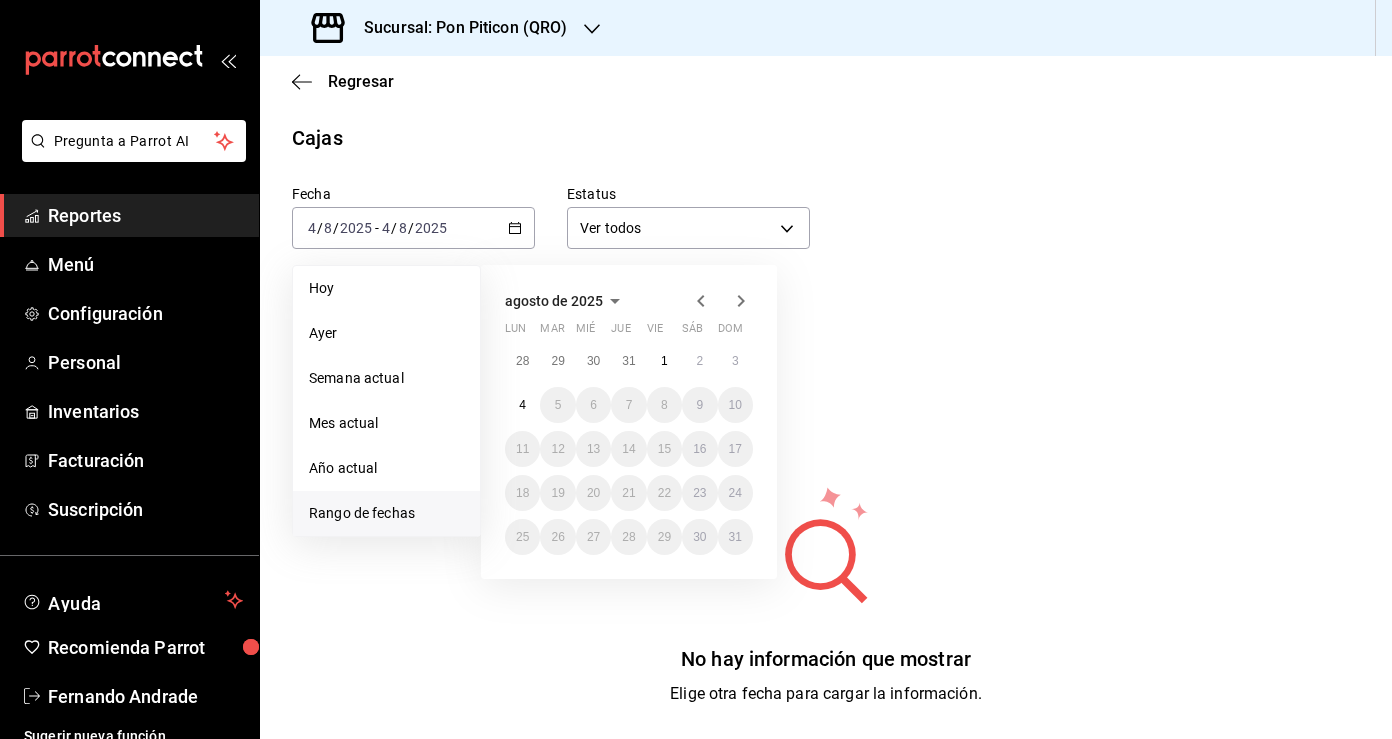 click 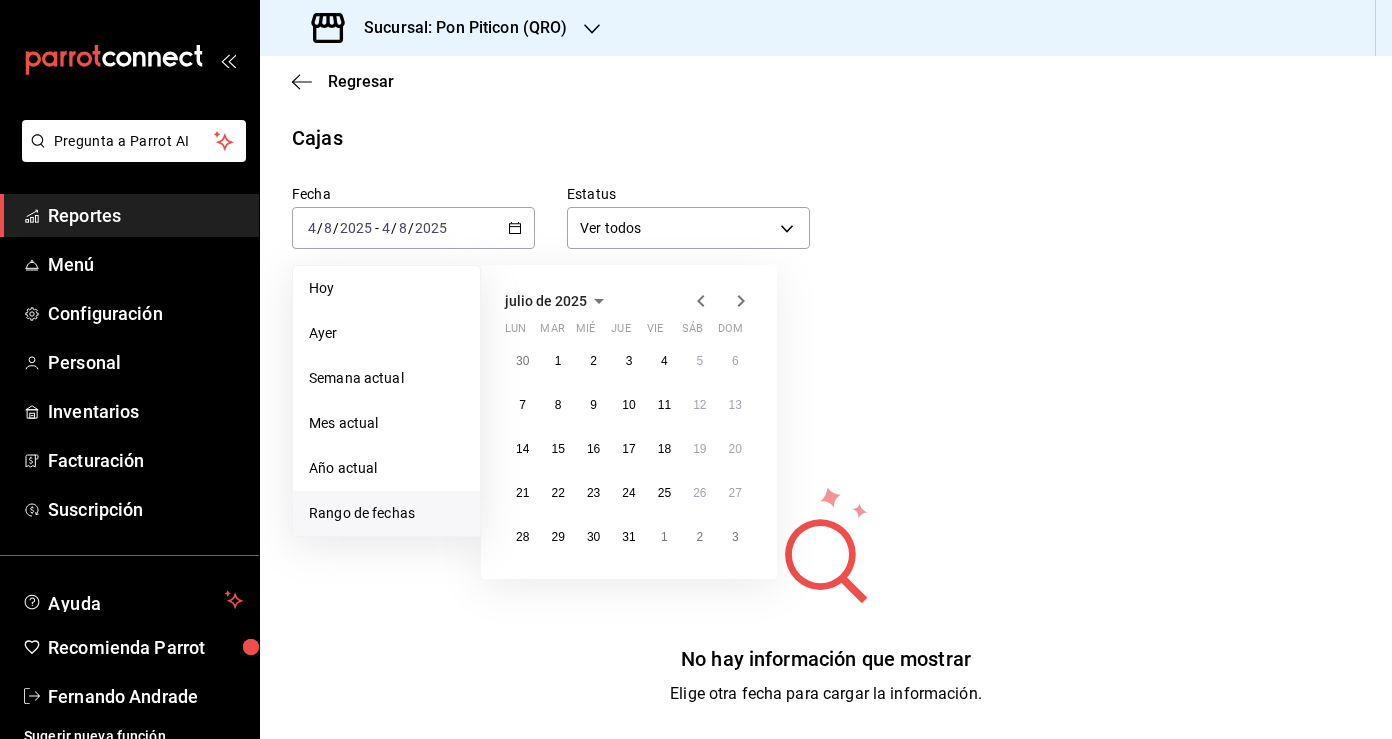 click 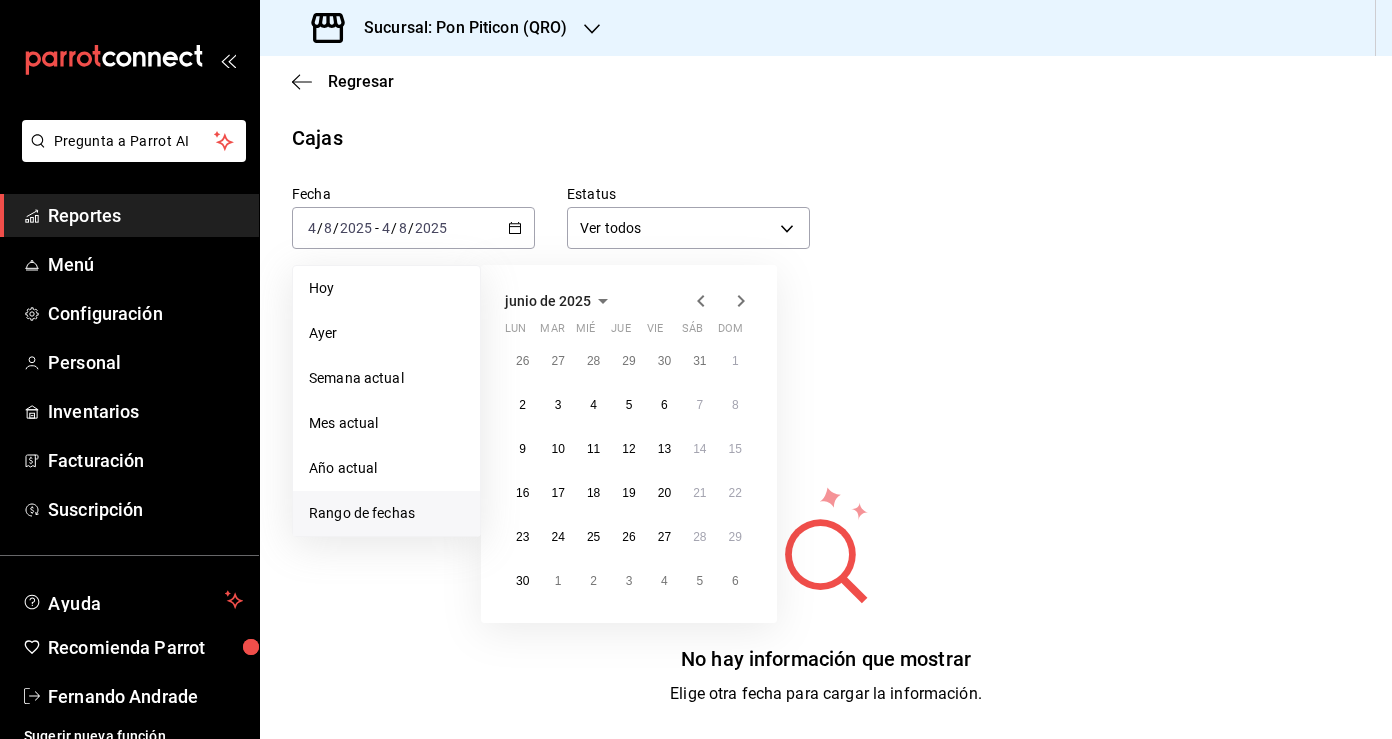 click 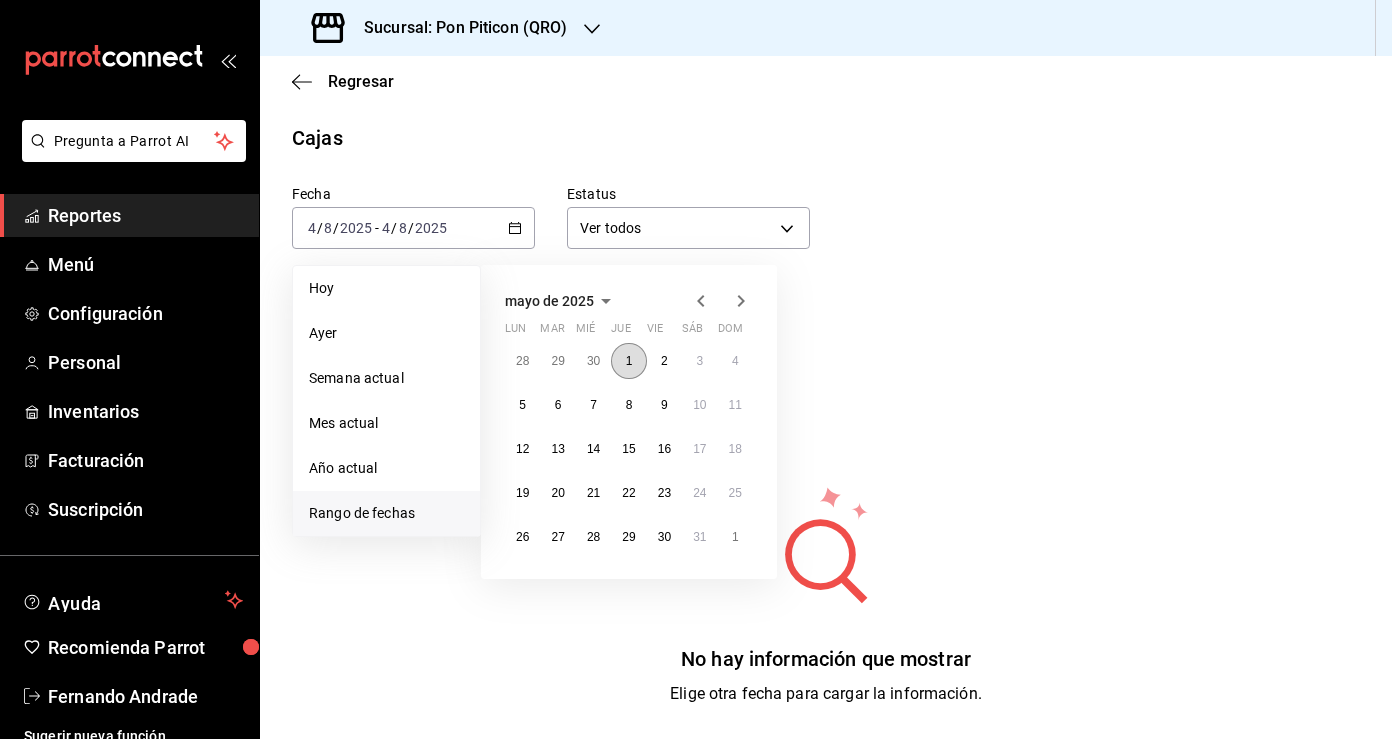 click on "1" at bounding box center (628, 361) 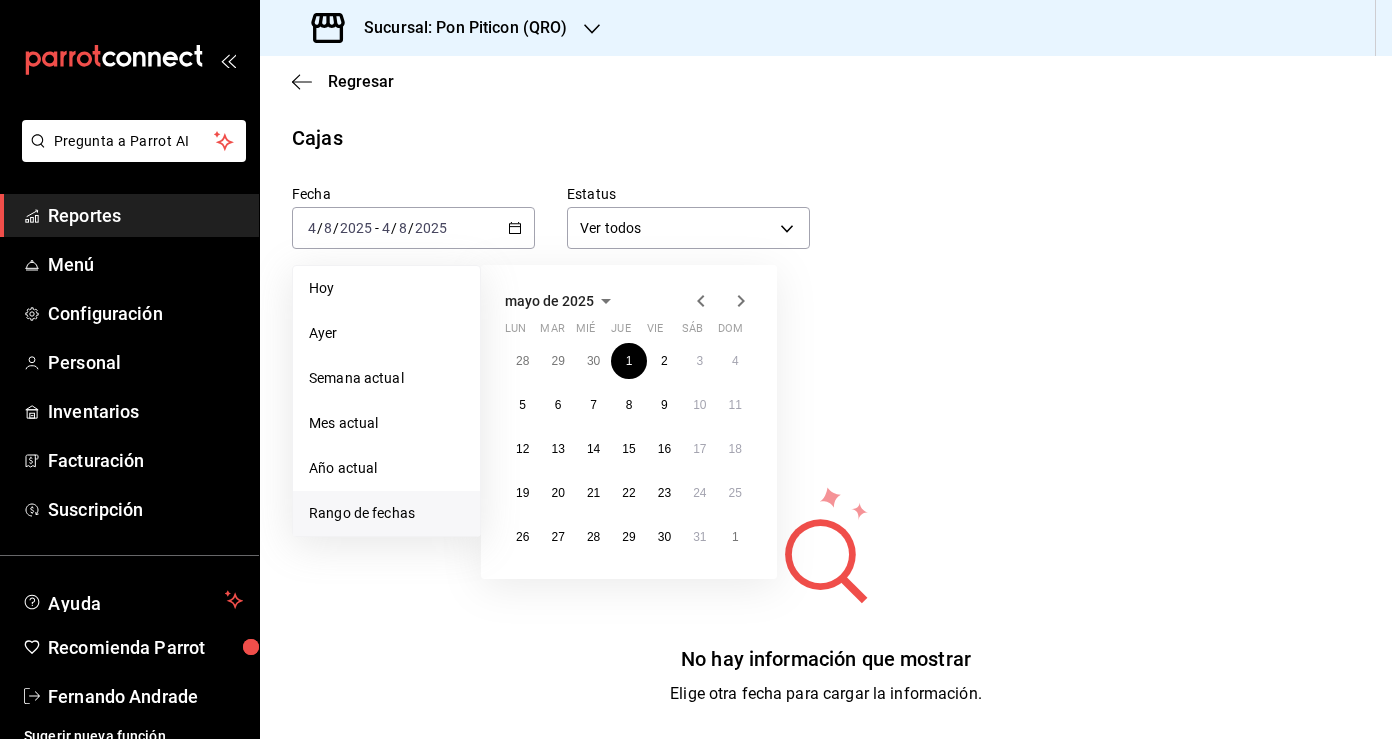 click 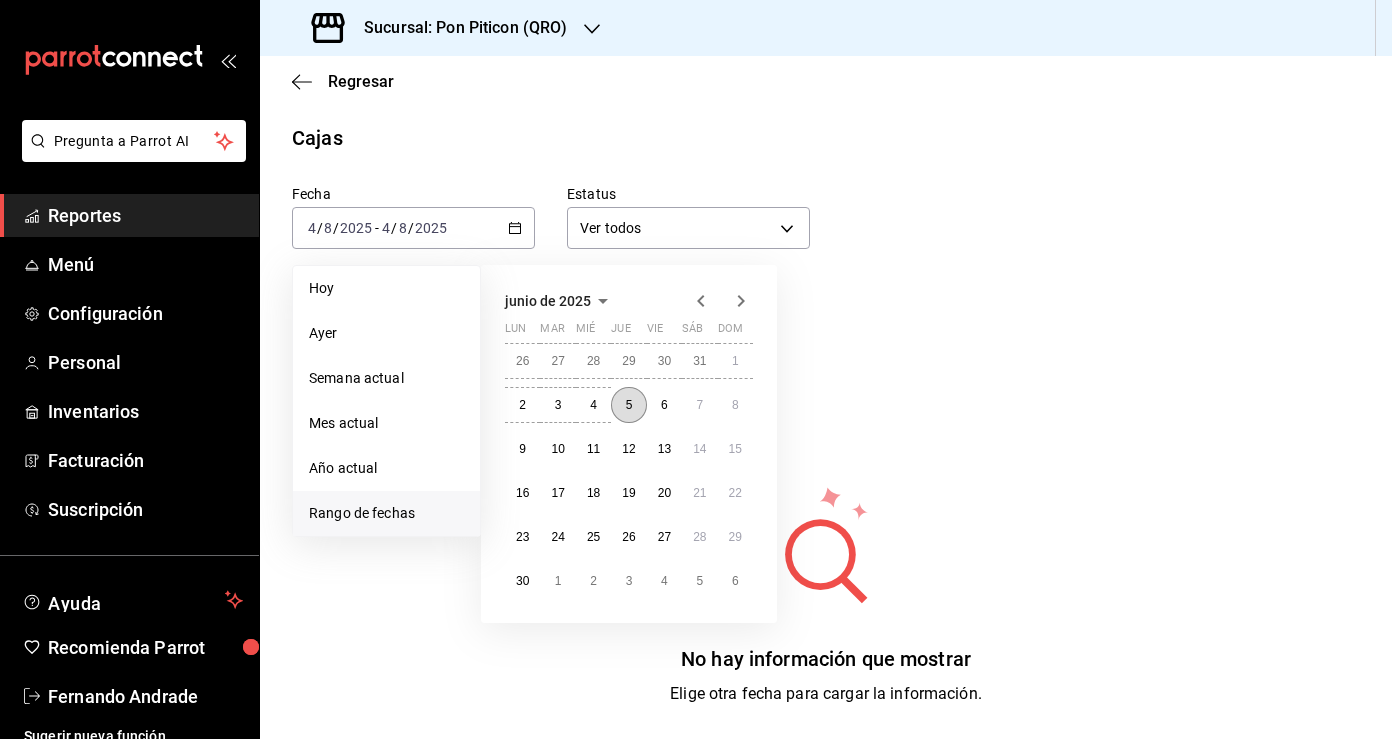 click on "5" at bounding box center [628, 405] 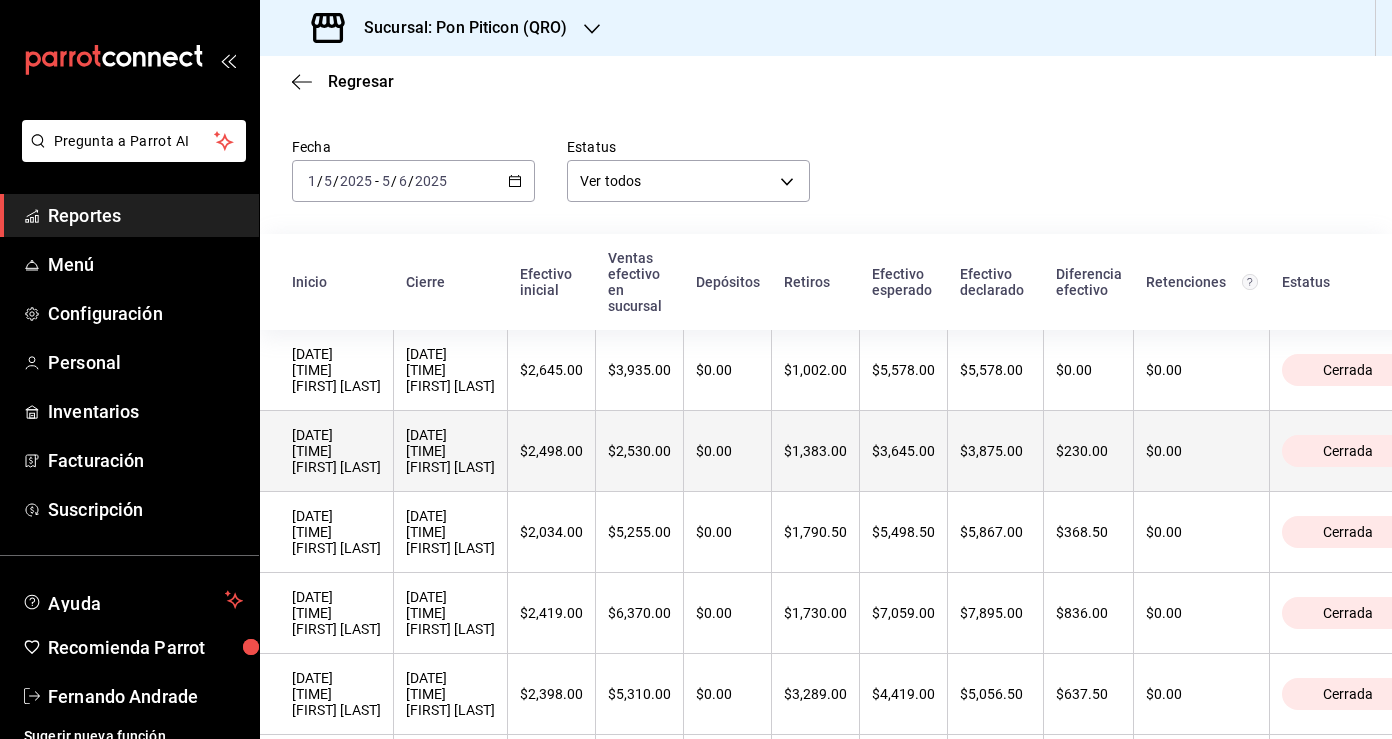 scroll, scrollTop: 102, scrollLeft: 0, axis: vertical 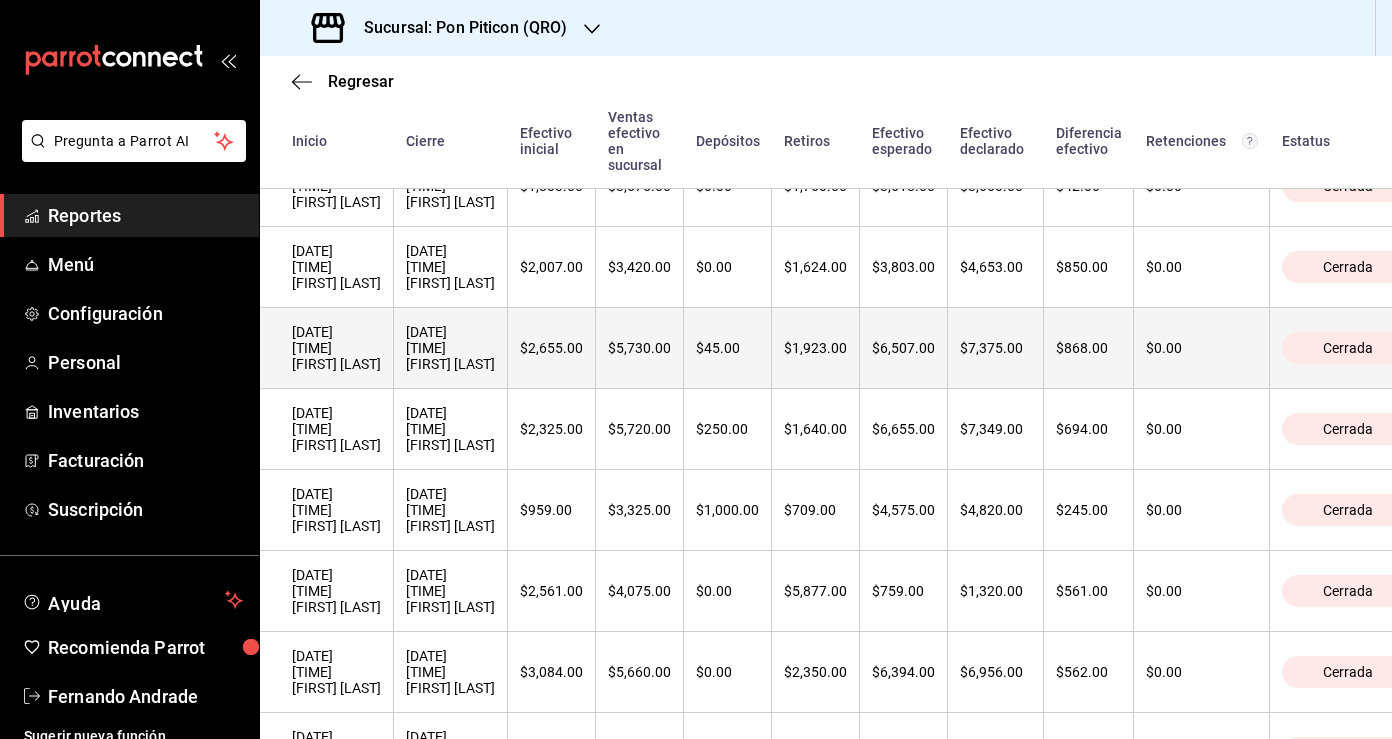 click on "$1,923.00" at bounding box center (815, 348) 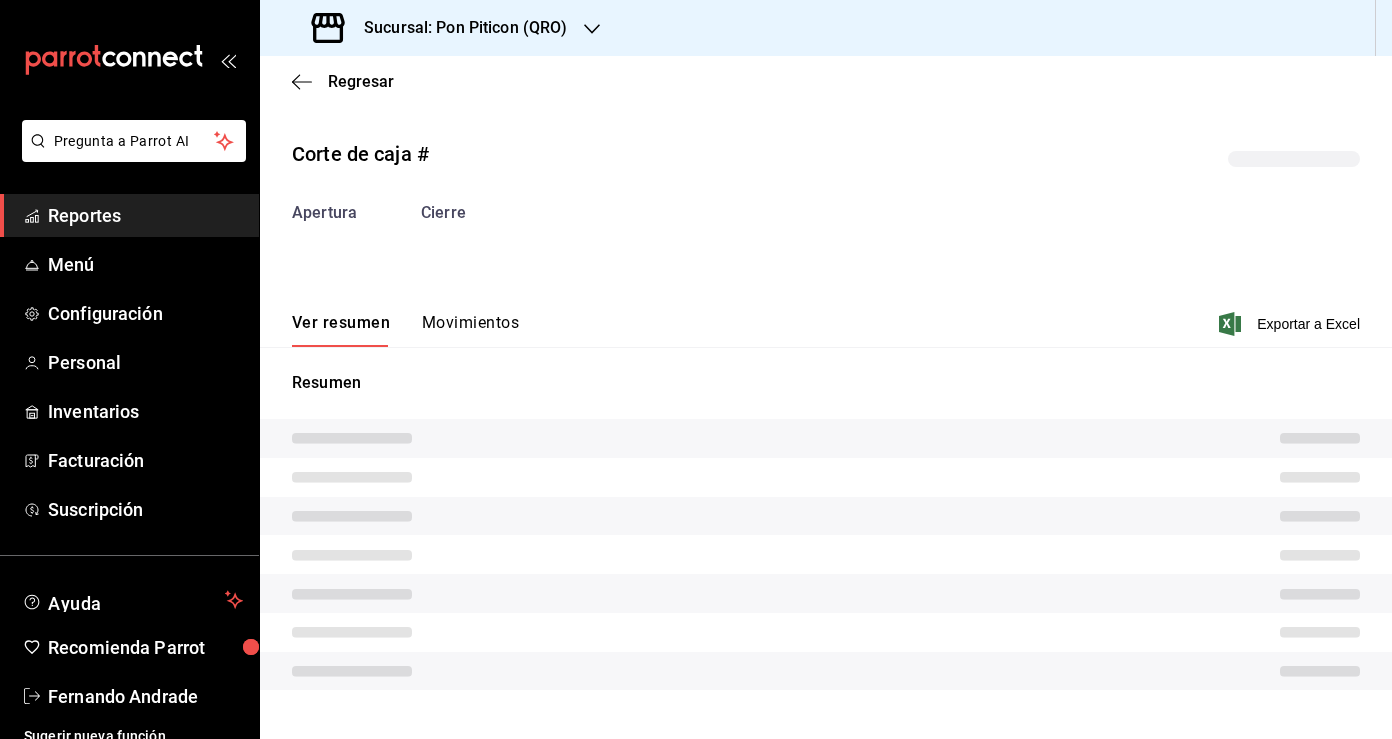 scroll, scrollTop: 0, scrollLeft: 0, axis: both 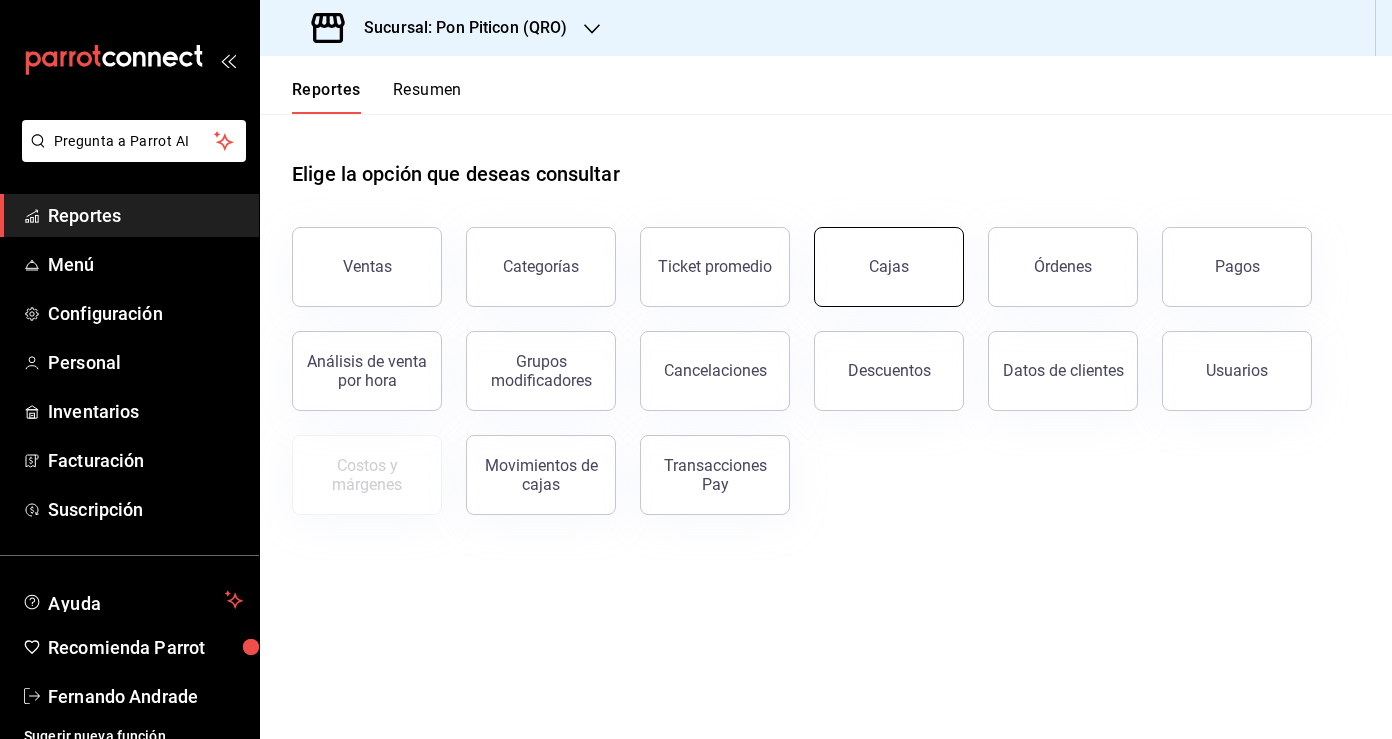 click on "Cajas" at bounding box center (889, 266) 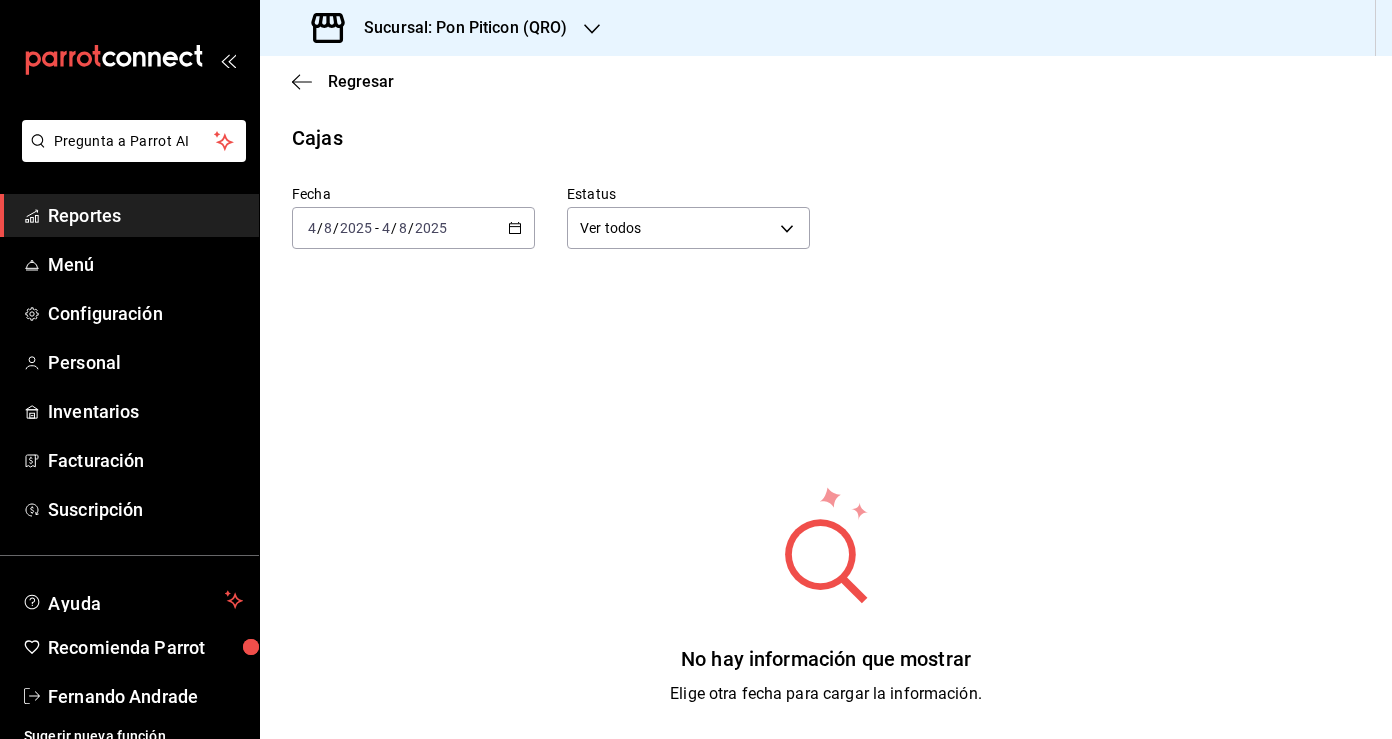 click 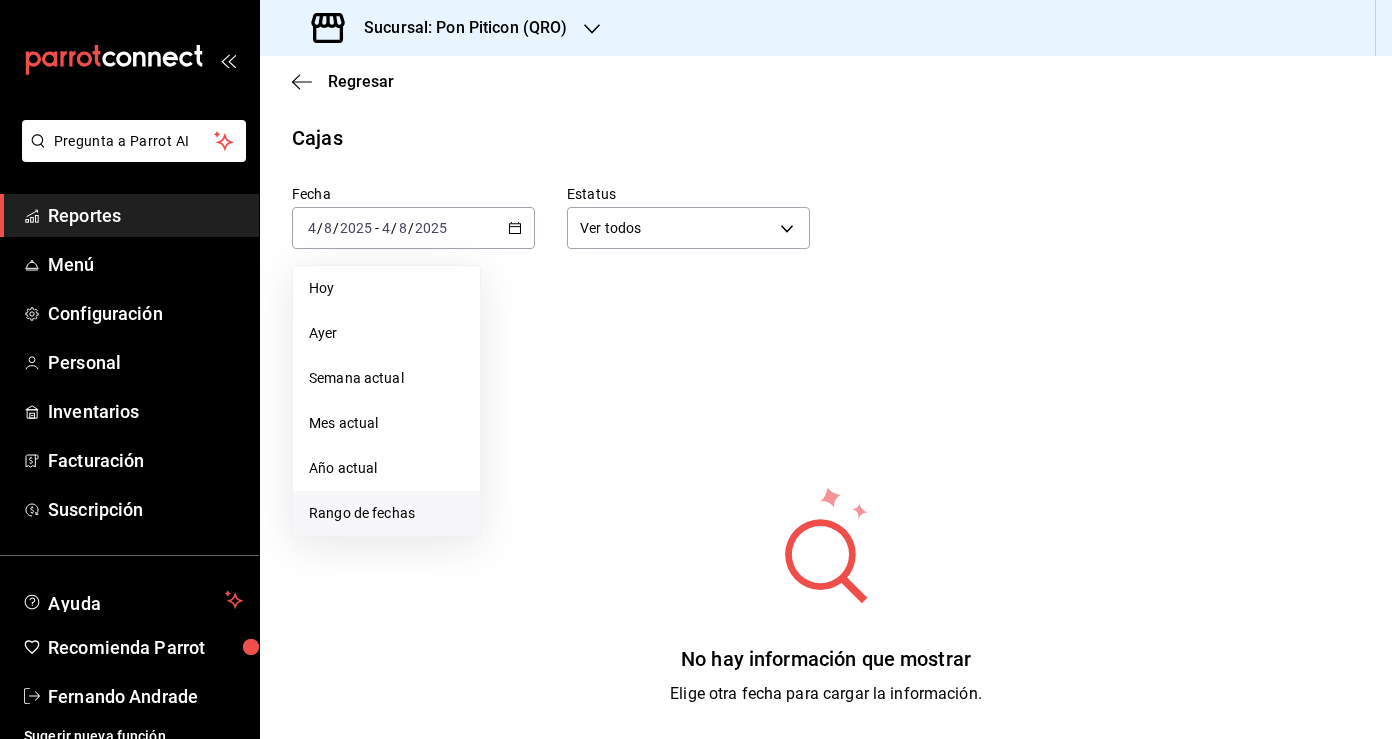 click on "Rango de fechas" at bounding box center (386, 513) 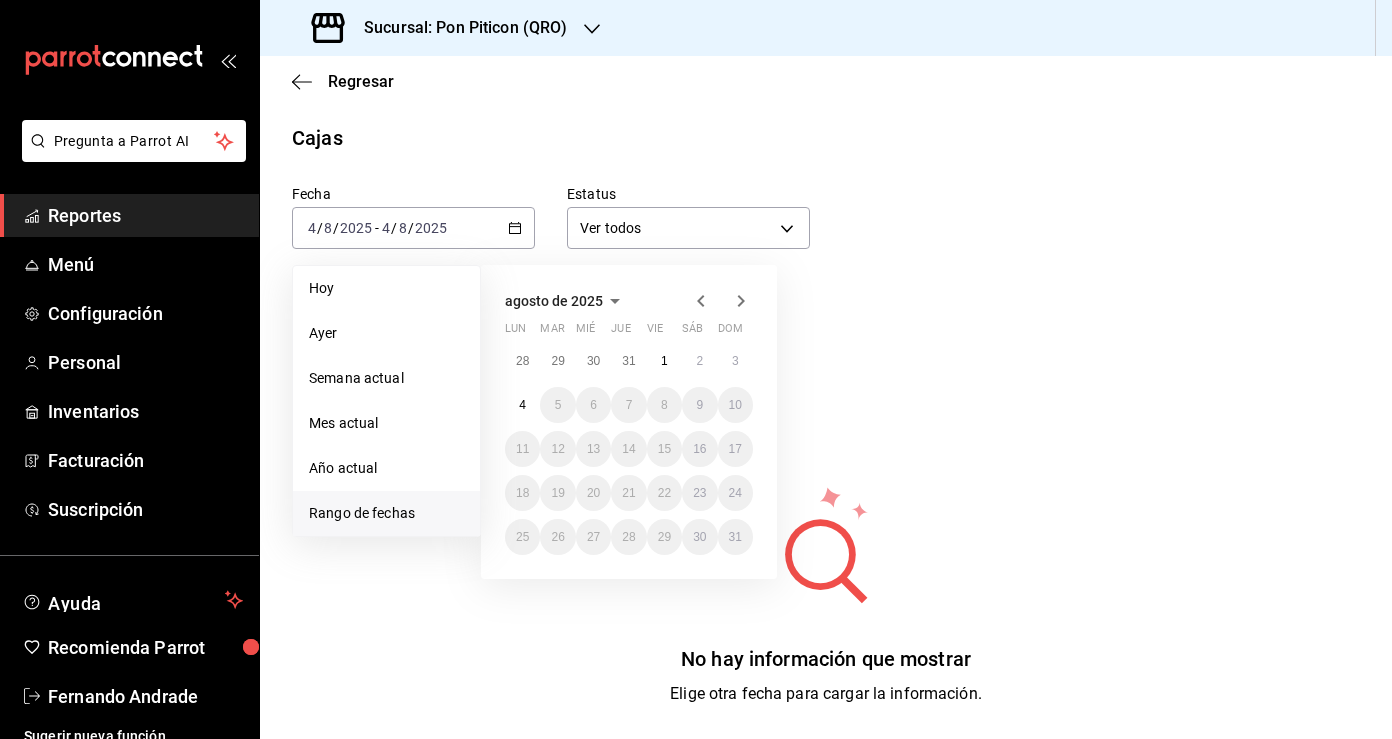 click 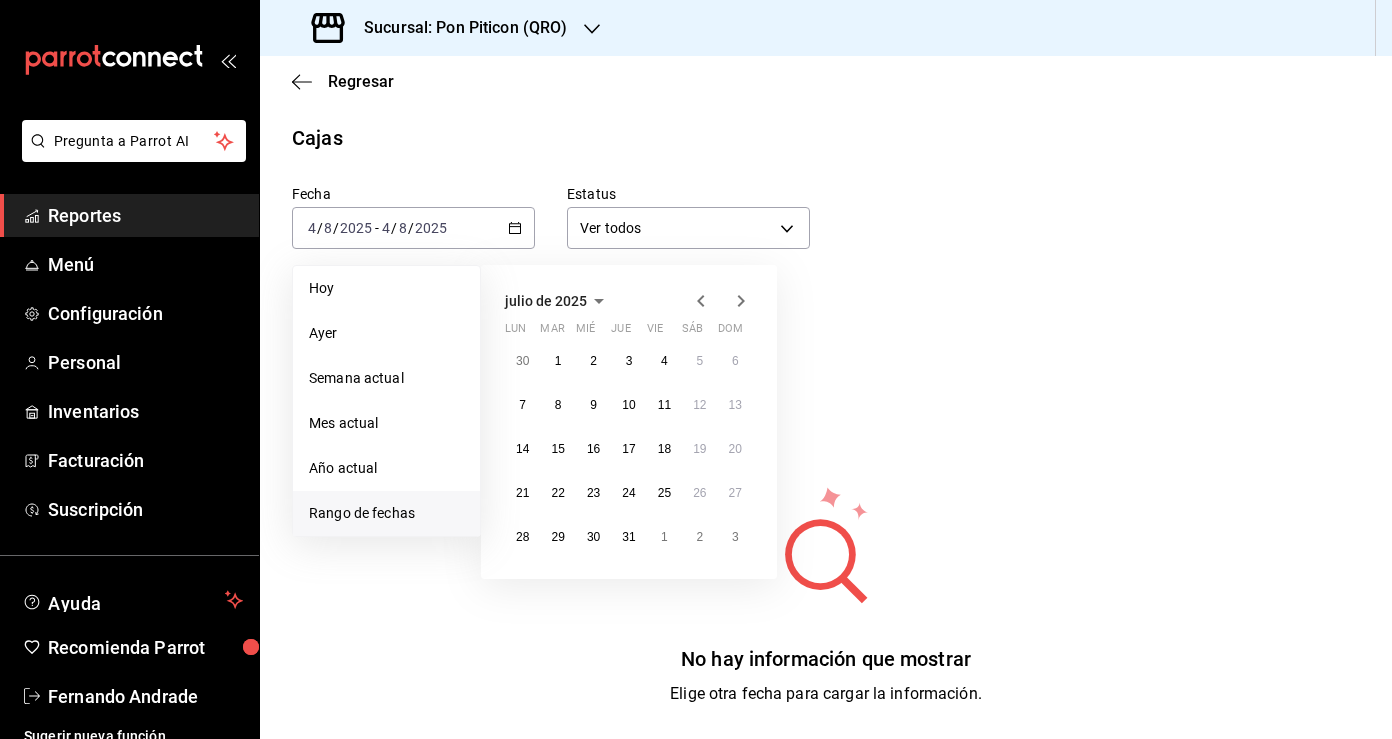 click 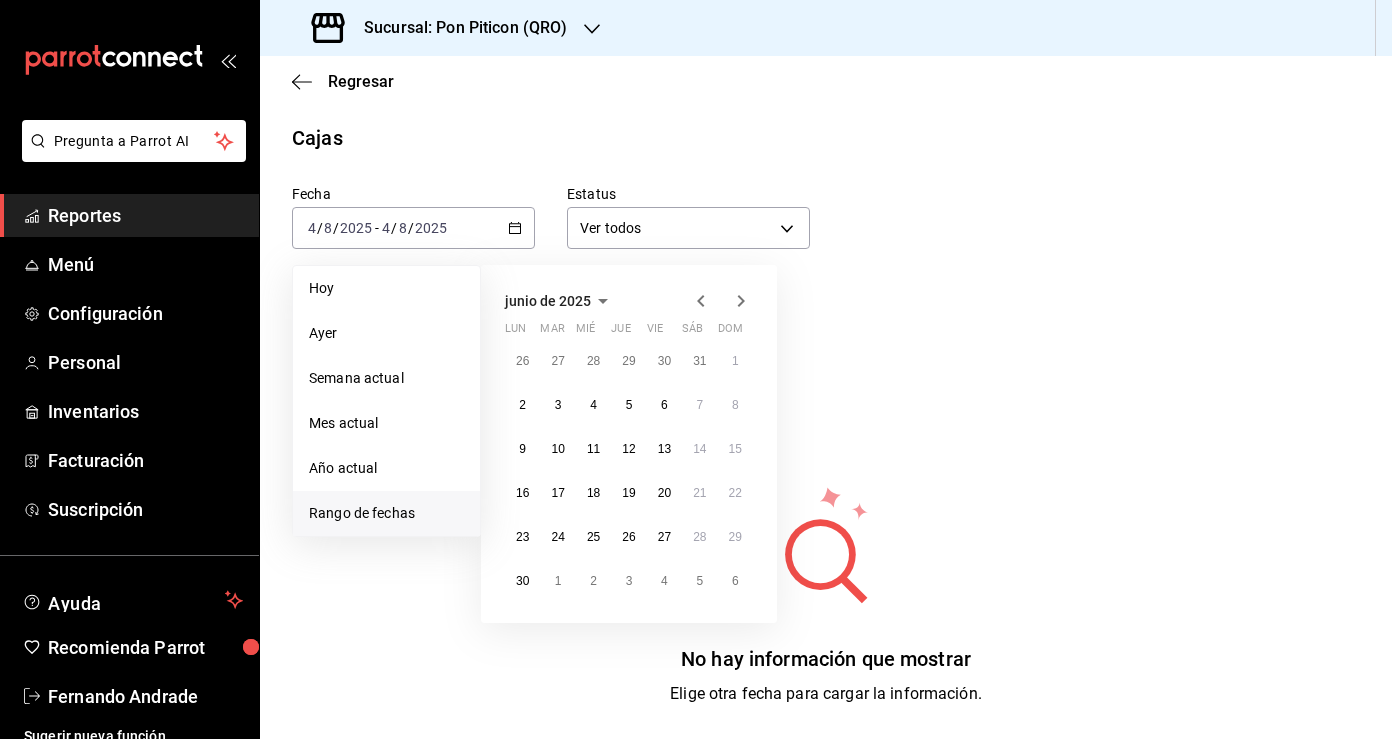 click 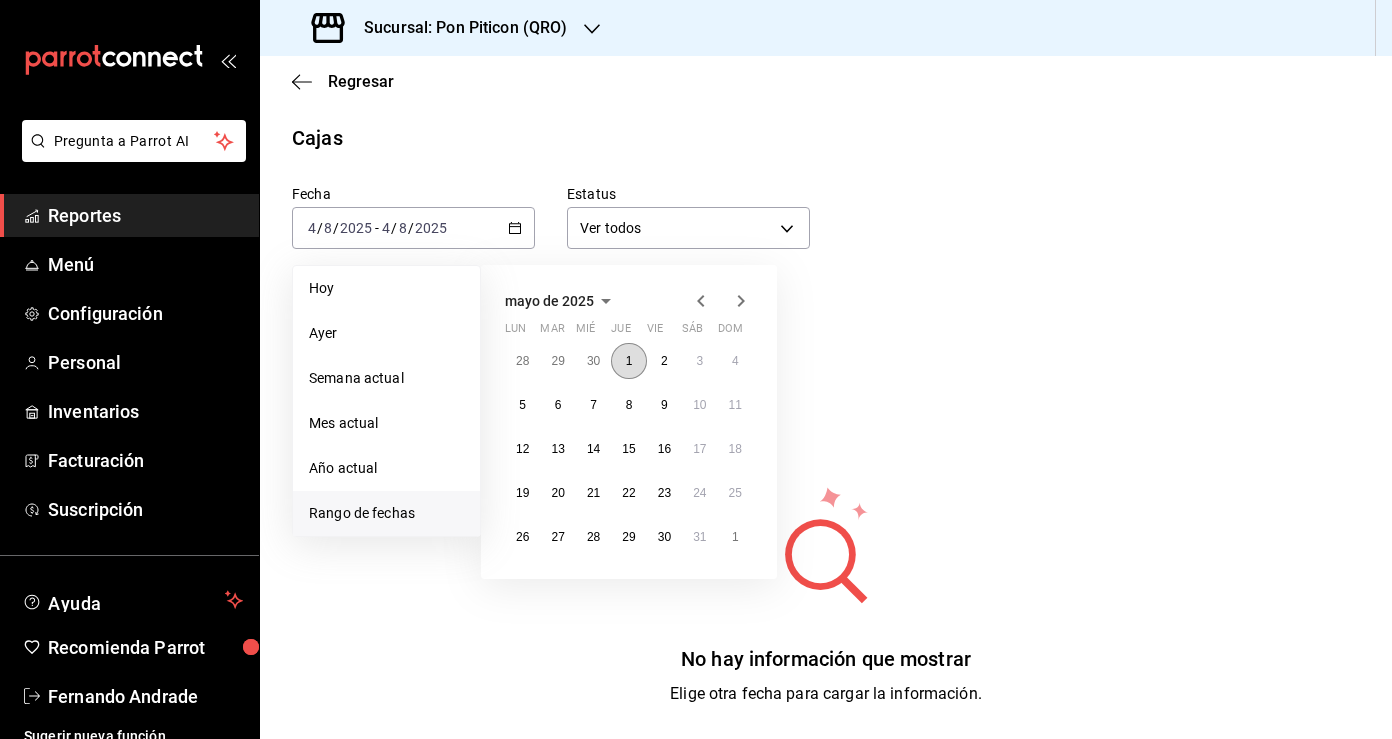 click on "1" at bounding box center (629, 361) 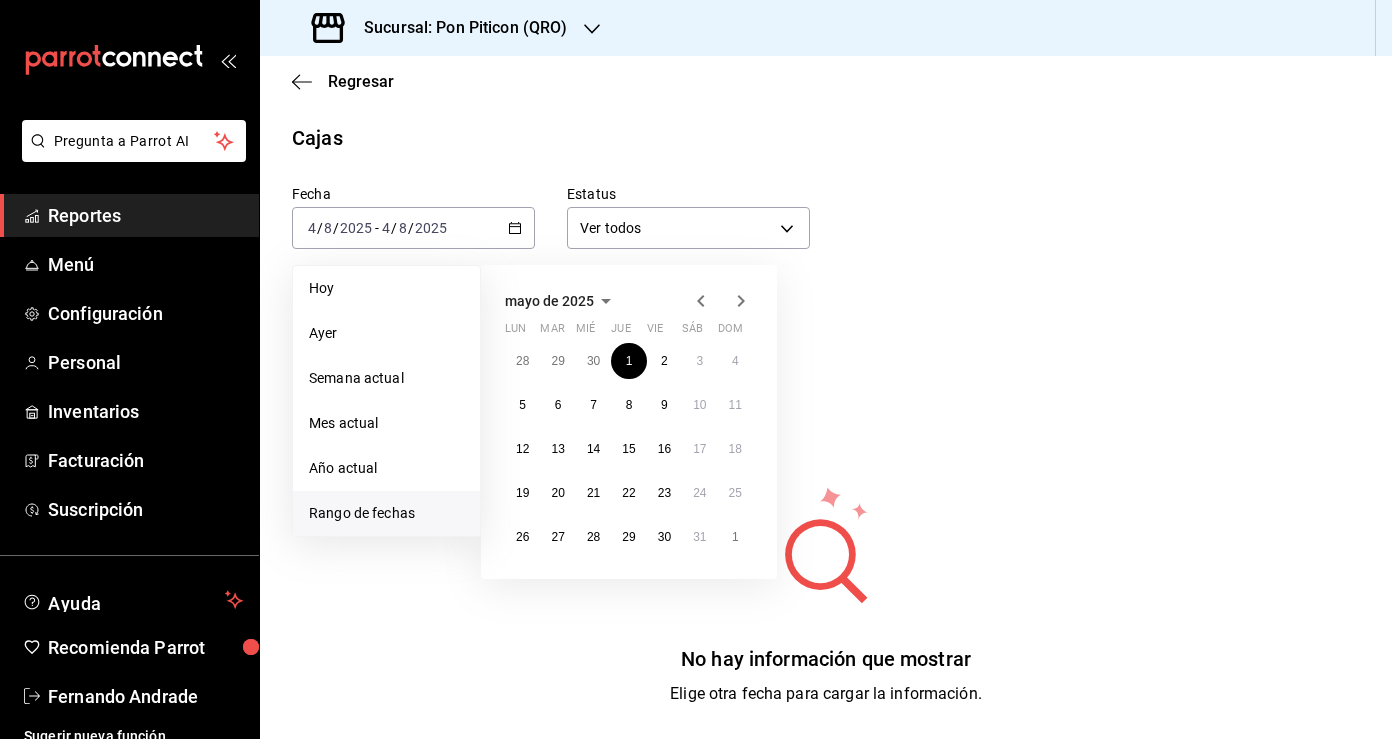 click 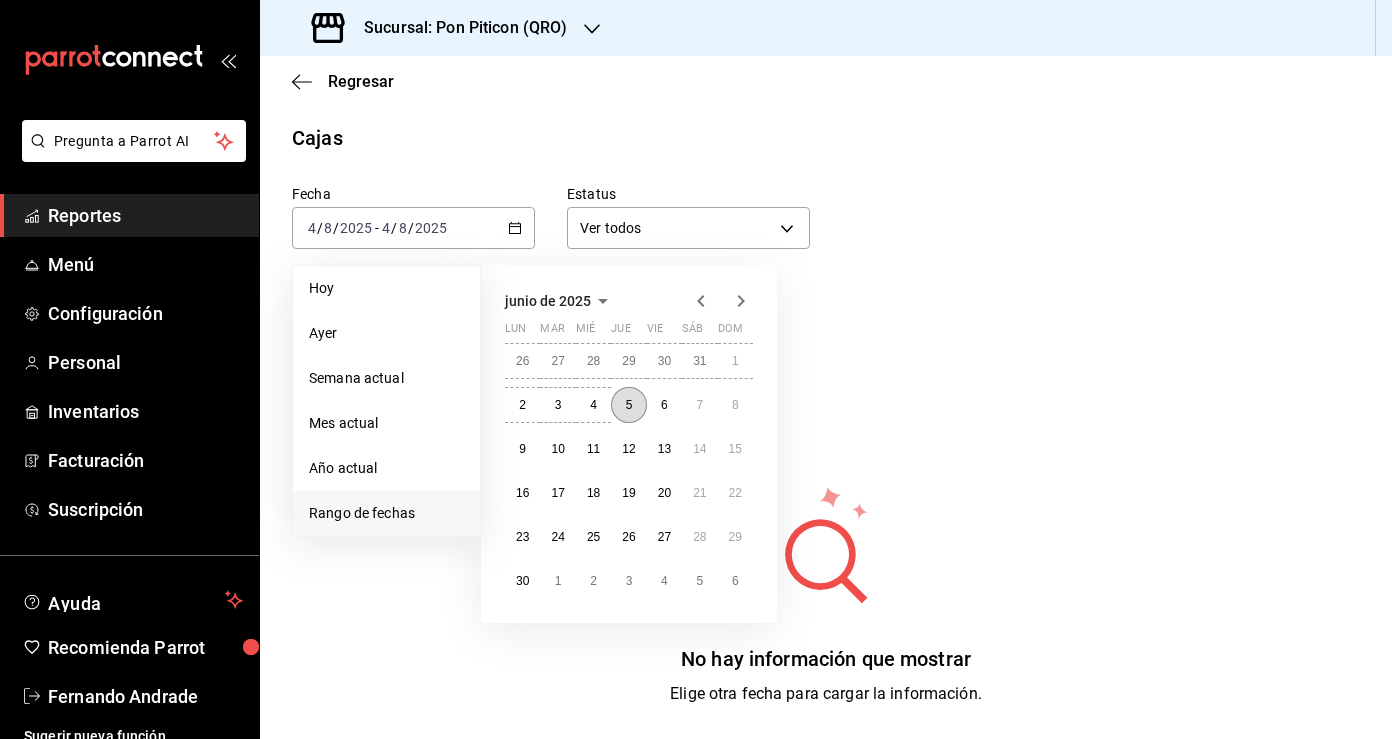 click on "5" at bounding box center [628, 405] 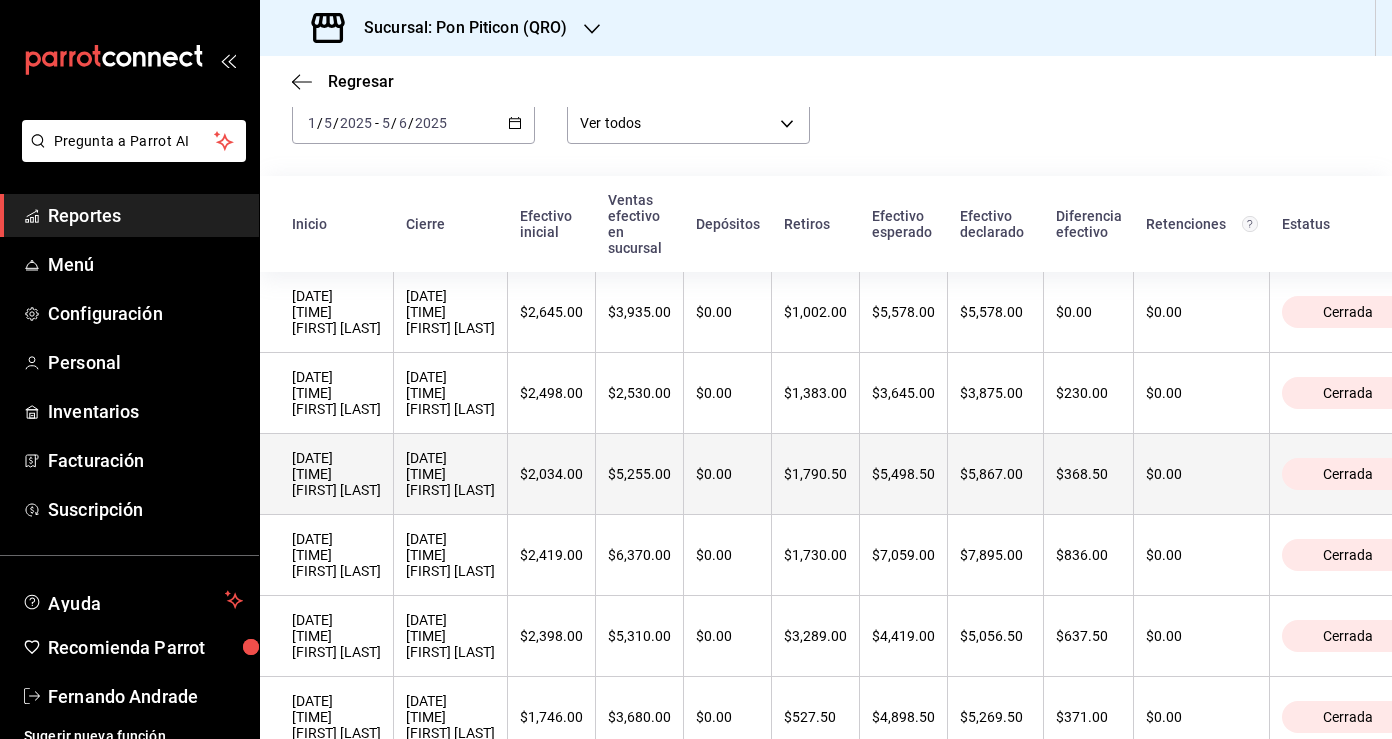 scroll, scrollTop: 216, scrollLeft: 0, axis: vertical 